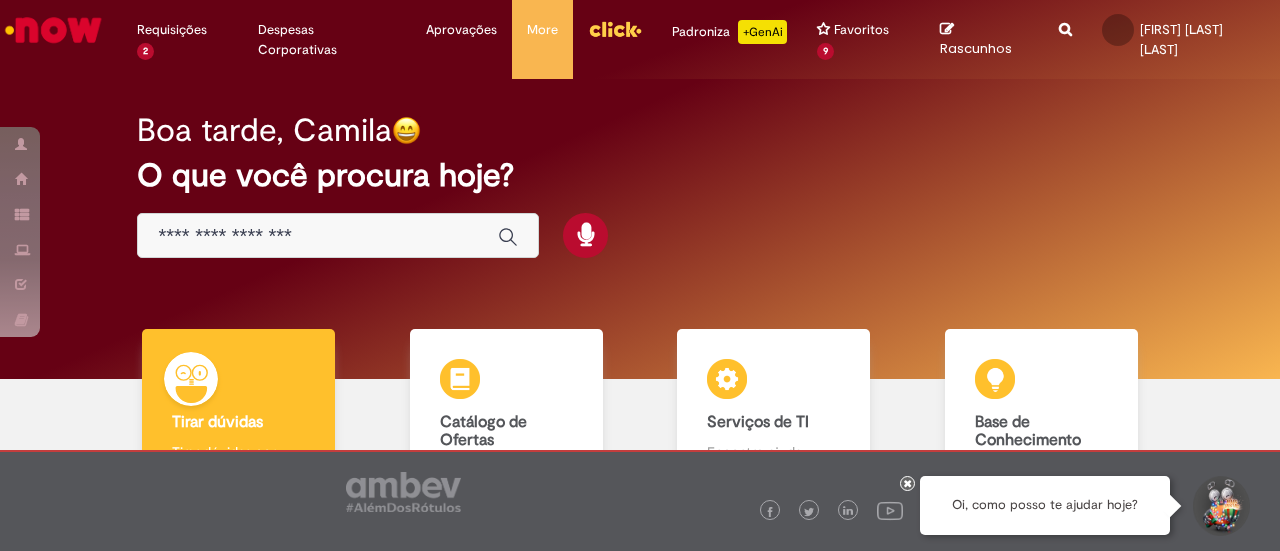 scroll, scrollTop: 0, scrollLeft: 0, axis: both 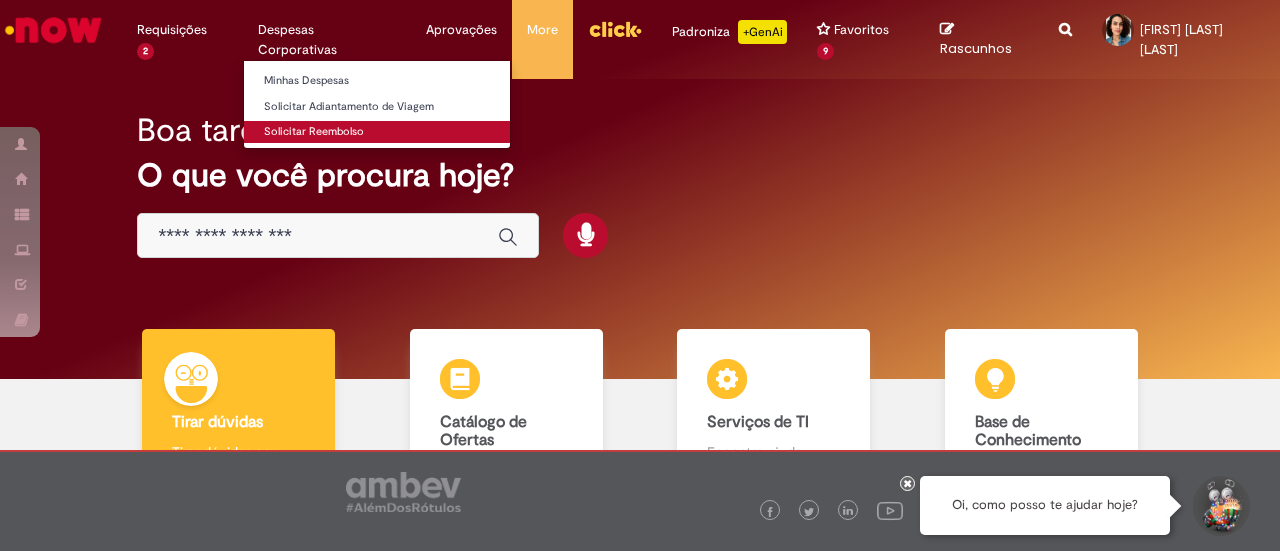 click on "Solicitar Reembolso" at bounding box center (377, 132) 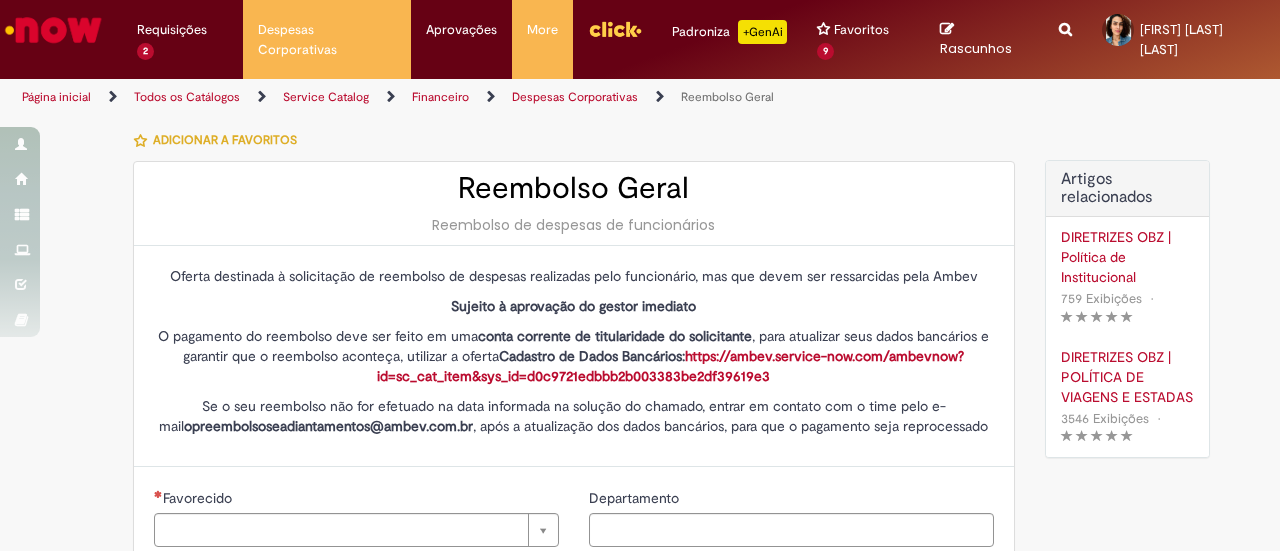 type on "********" 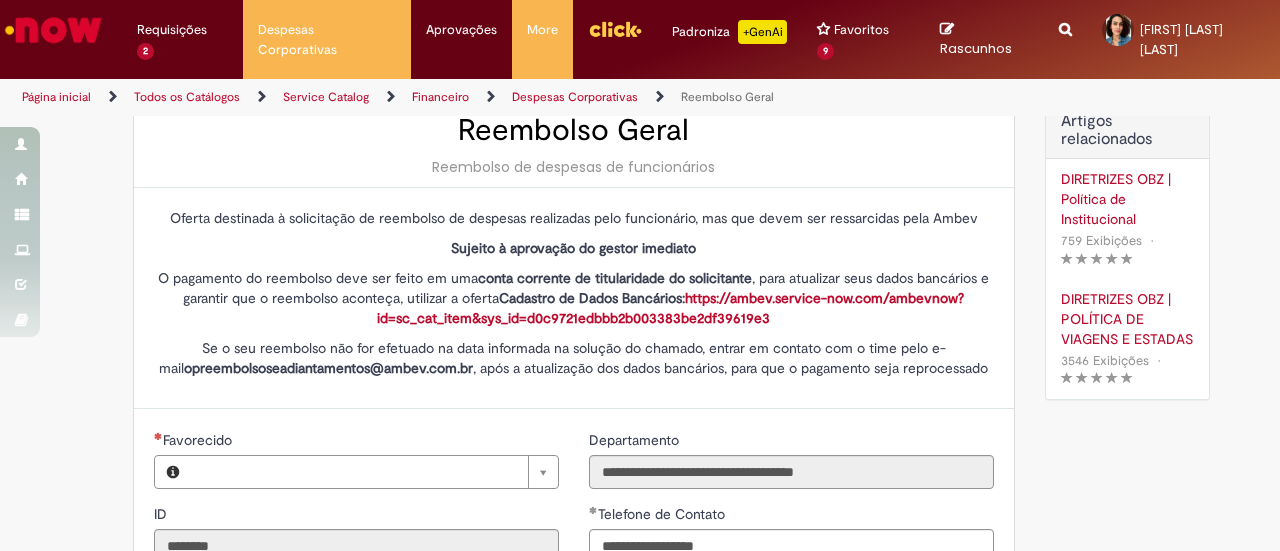 type on "**********" 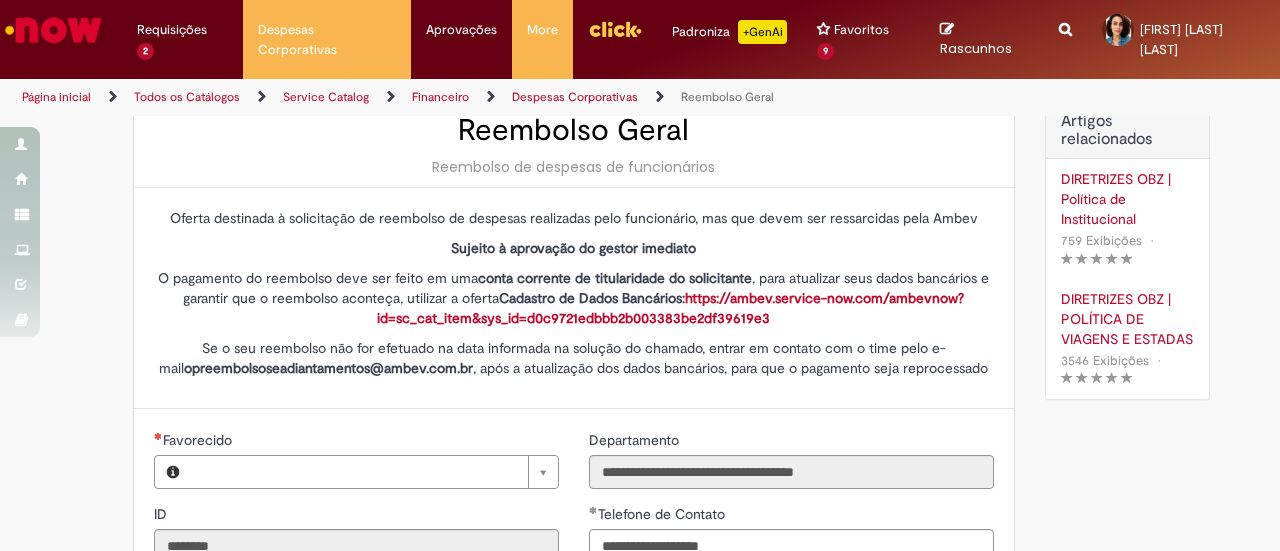 type on "**********" 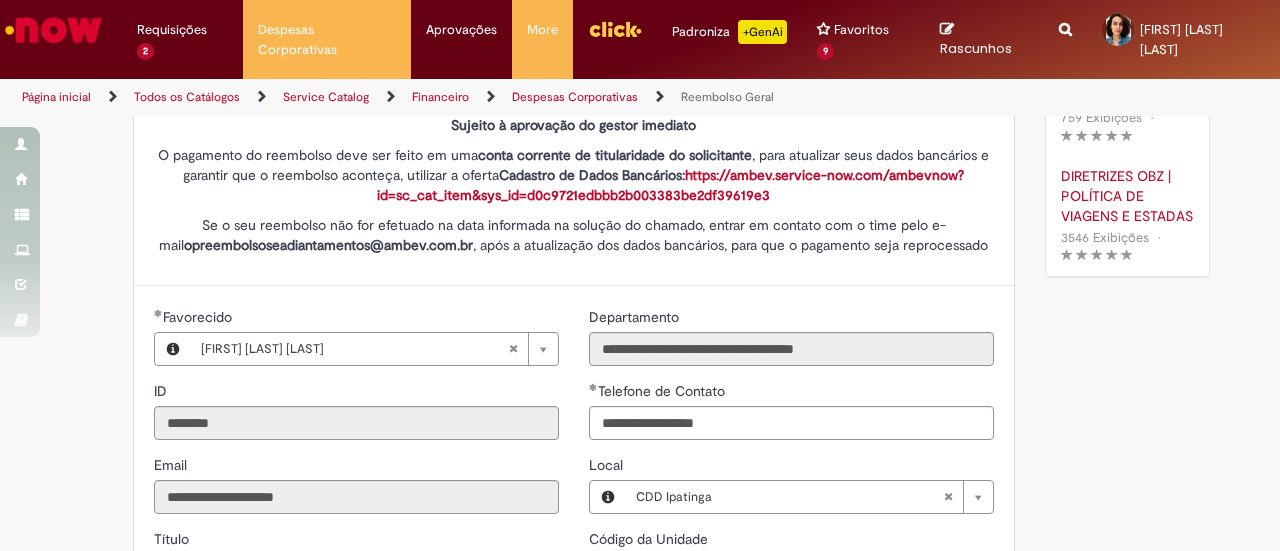 type on "**********" 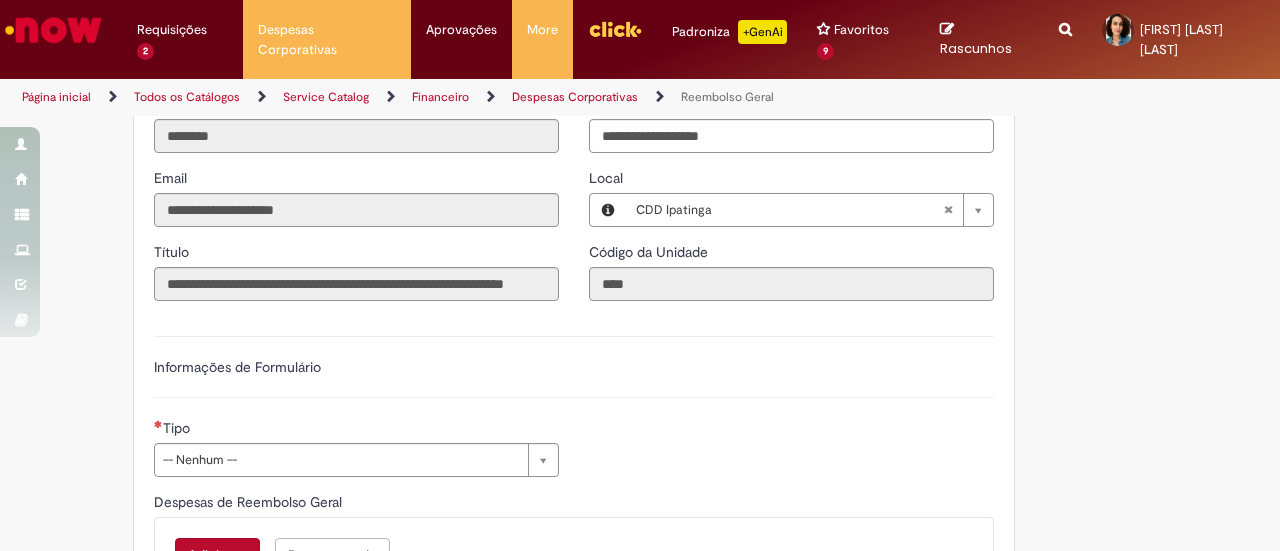 scroll, scrollTop: 600, scrollLeft: 0, axis: vertical 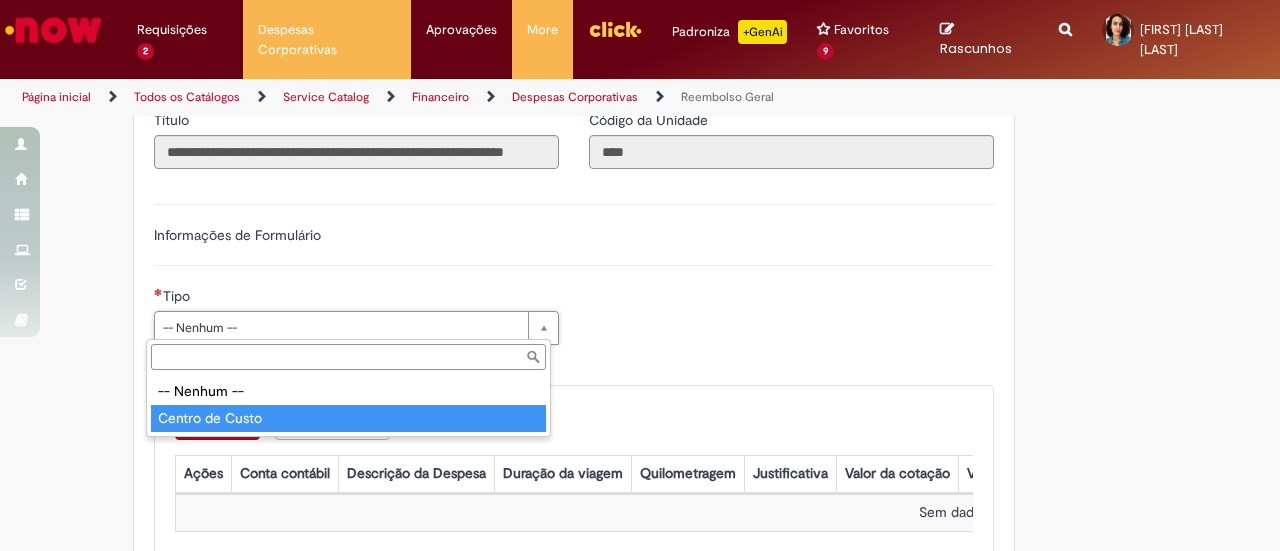 type on "**********" 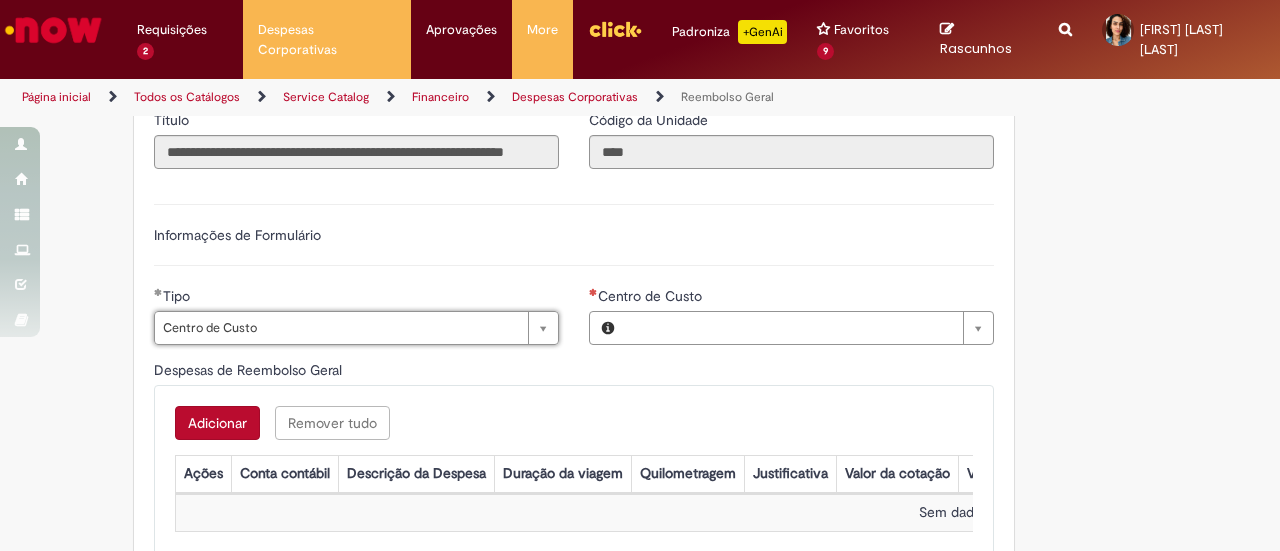 type on "**********" 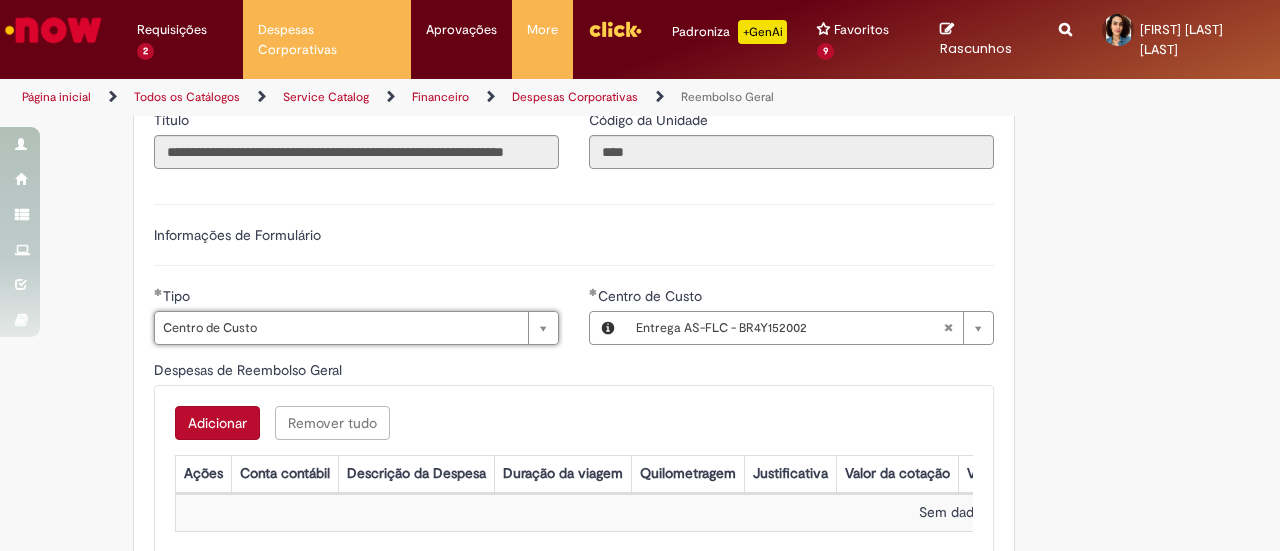 type 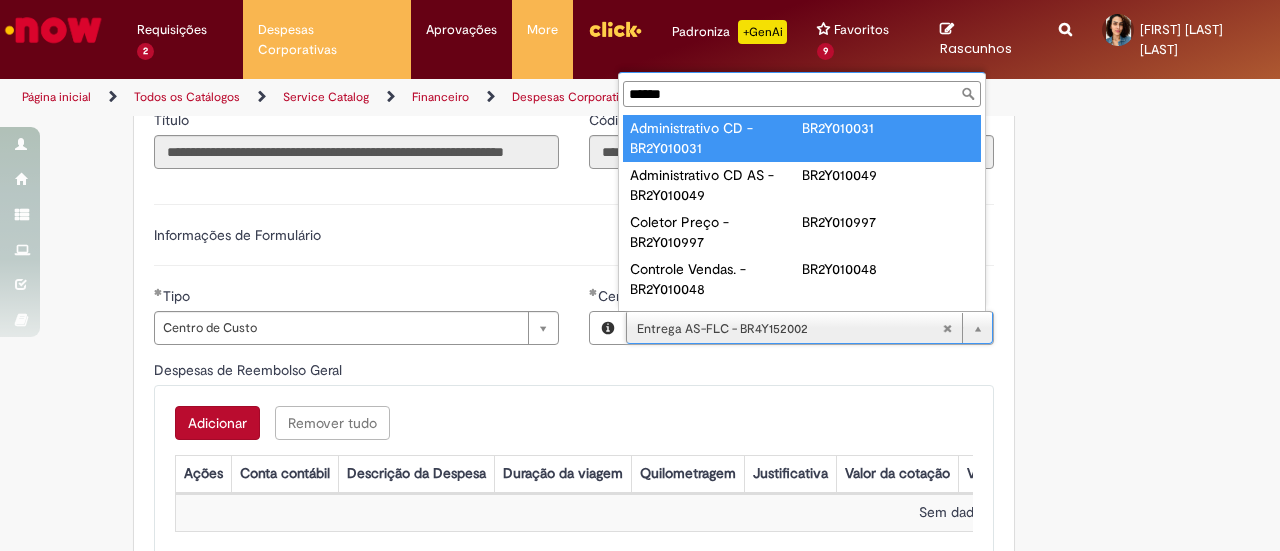 type on "******" 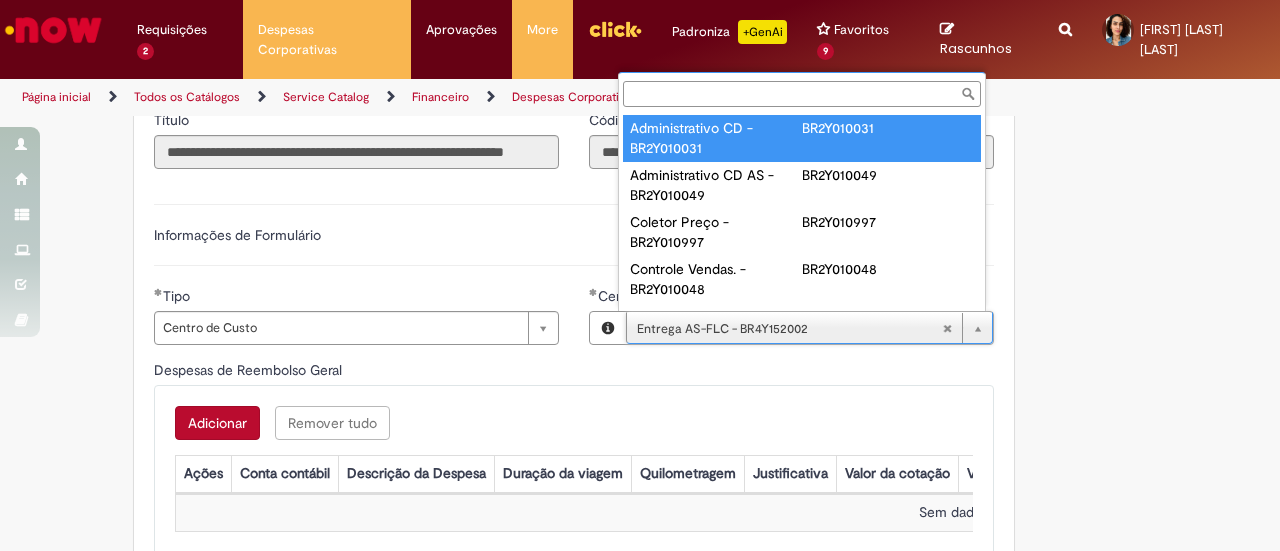 scroll, scrollTop: 0, scrollLeft: 188, axis: horizontal 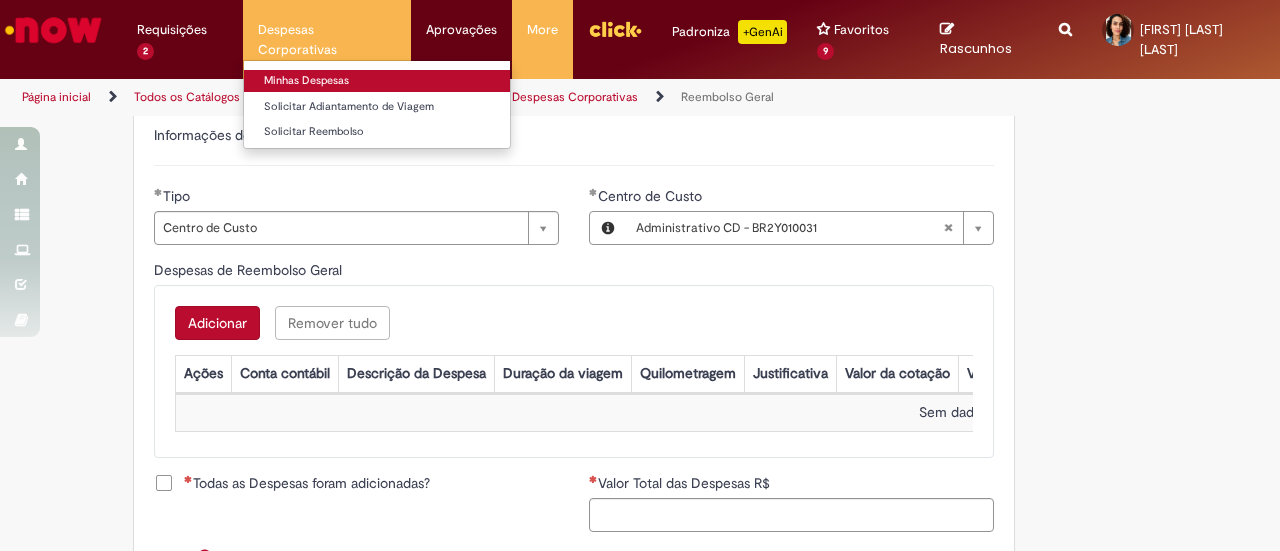 click on "Minhas Despesas" at bounding box center [377, 81] 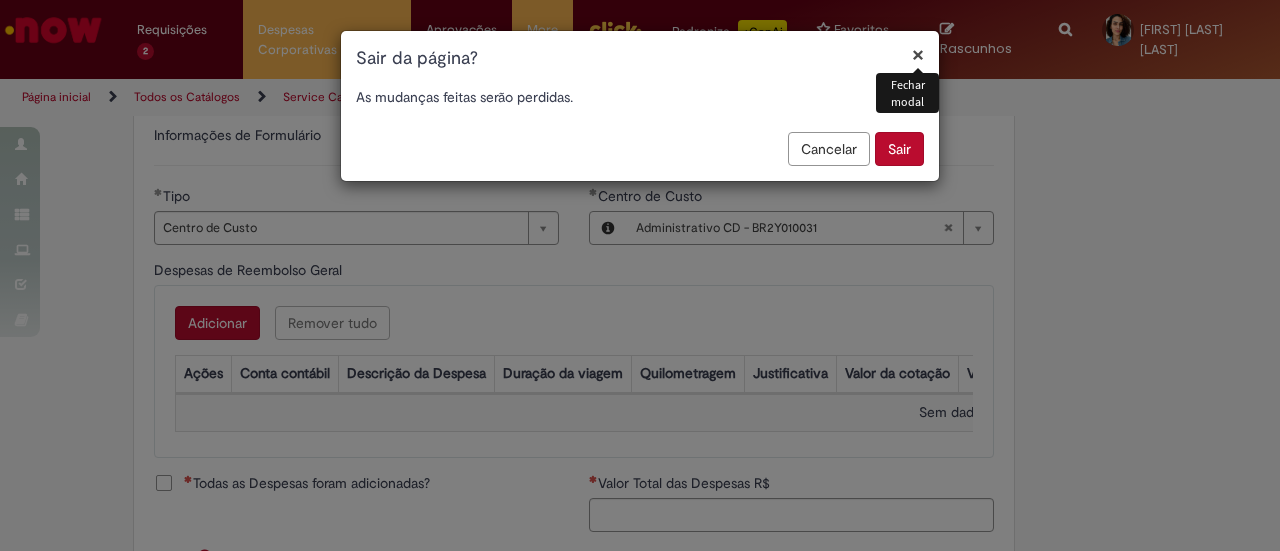 click on "Sair" at bounding box center [899, 149] 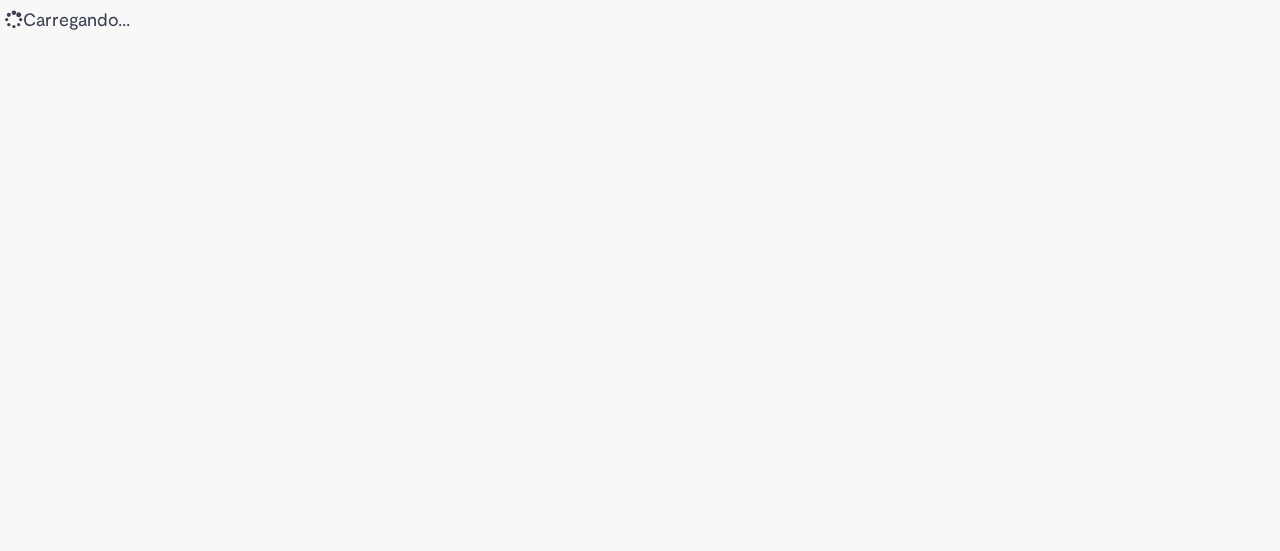 scroll, scrollTop: 0, scrollLeft: 0, axis: both 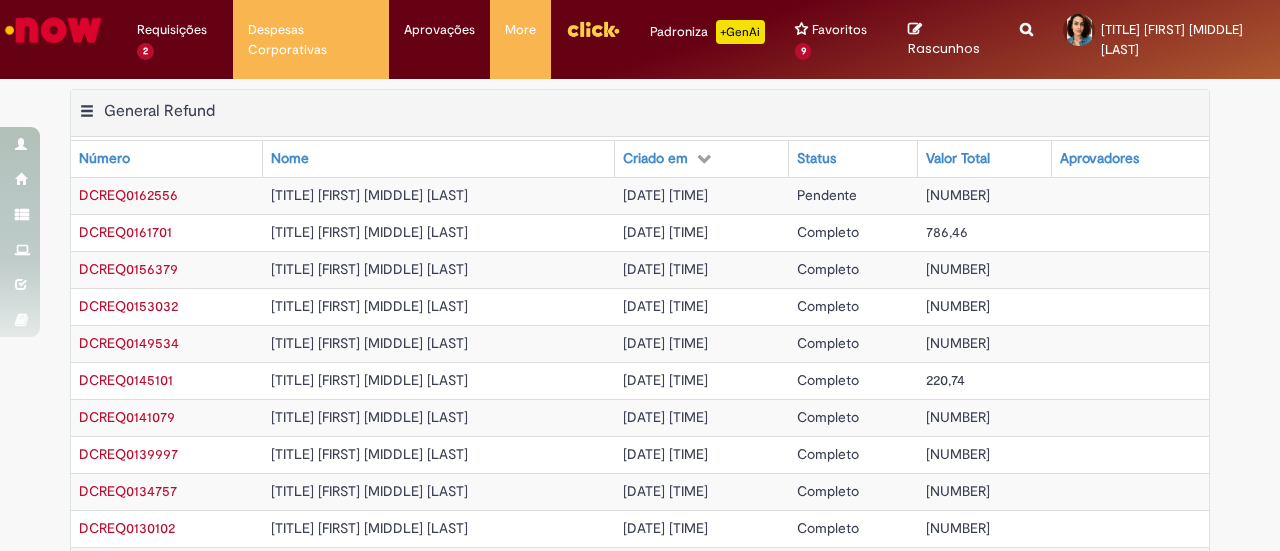 click on "DCREQ0162556" at bounding box center [128, 195] 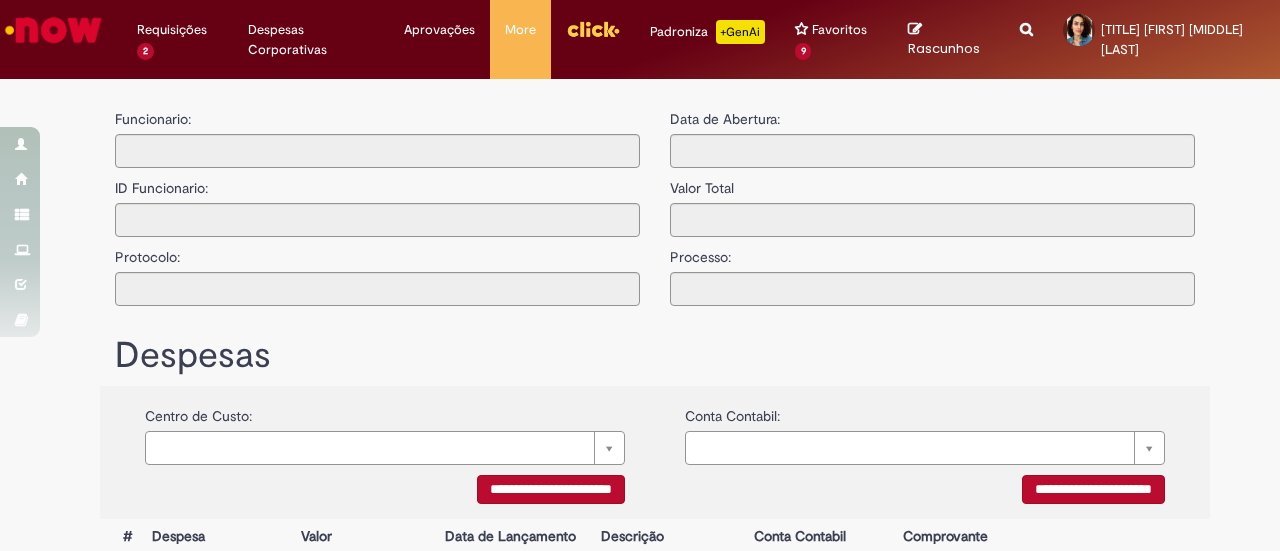 type on "**********" 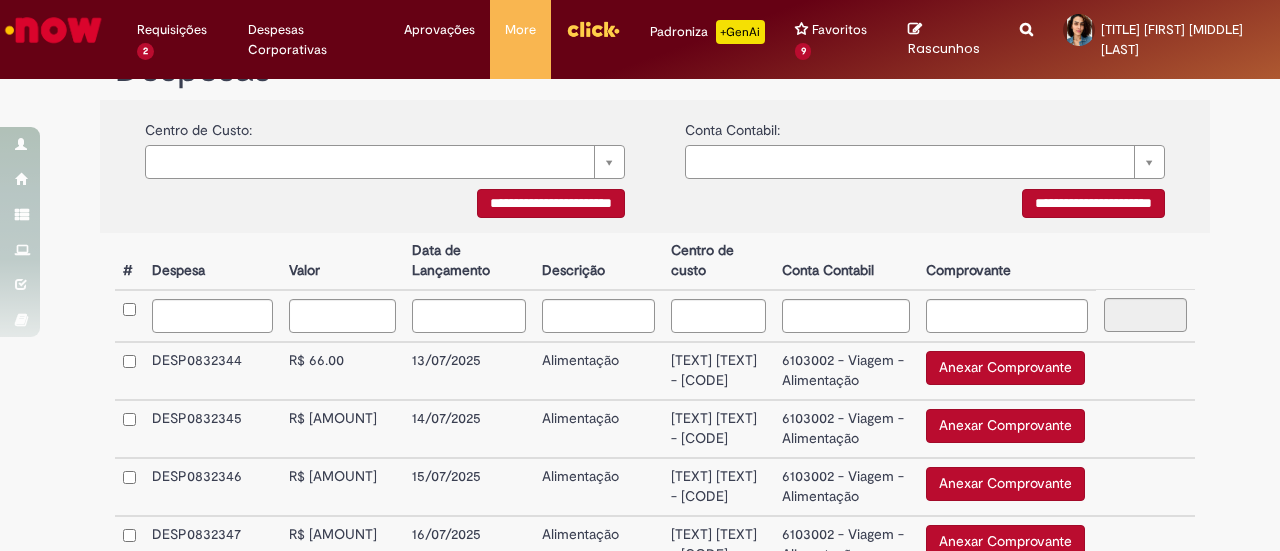 scroll, scrollTop: 400, scrollLeft: 0, axis: vertical 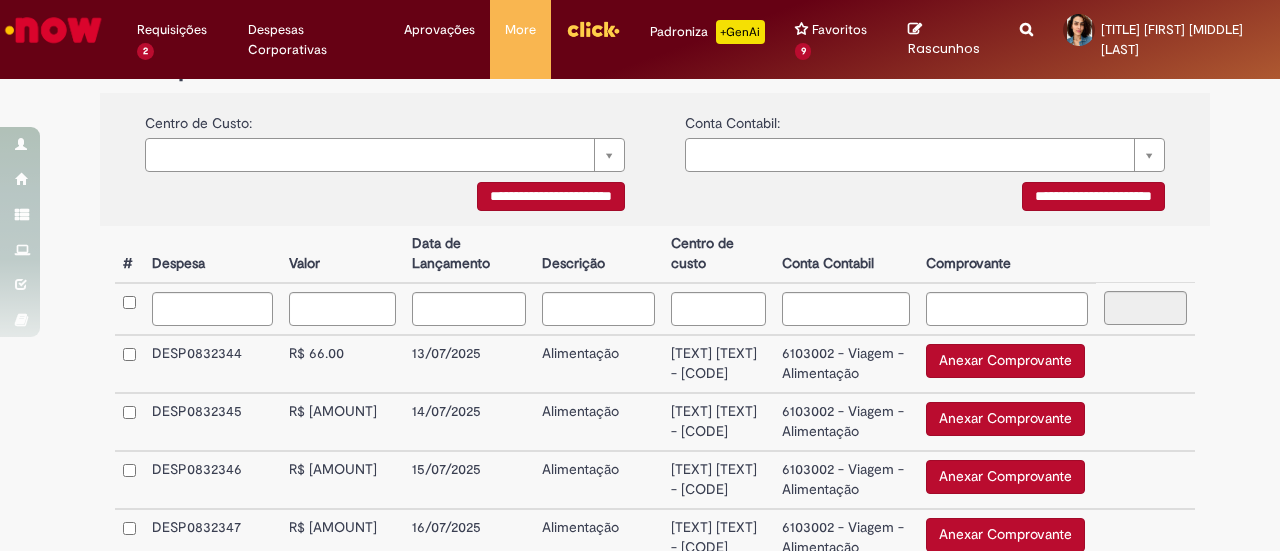 click on "Entrega AS-FLC - BR4Y152002" at bounding box center [718, 364] 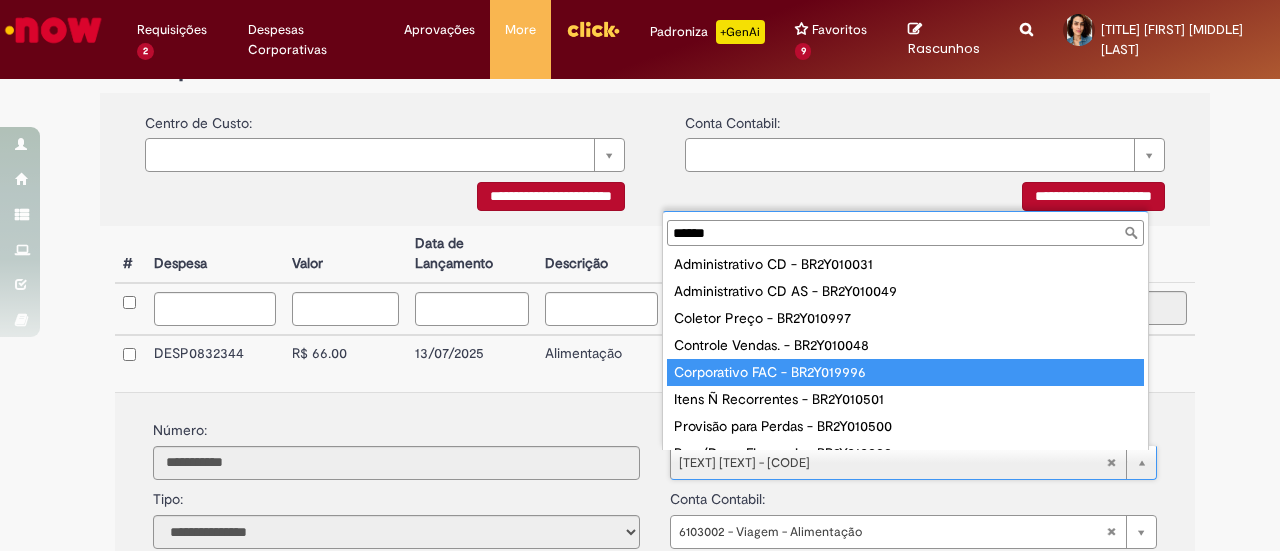 scroll, scrollTop: 0, scrollLeft: 0, axis: both 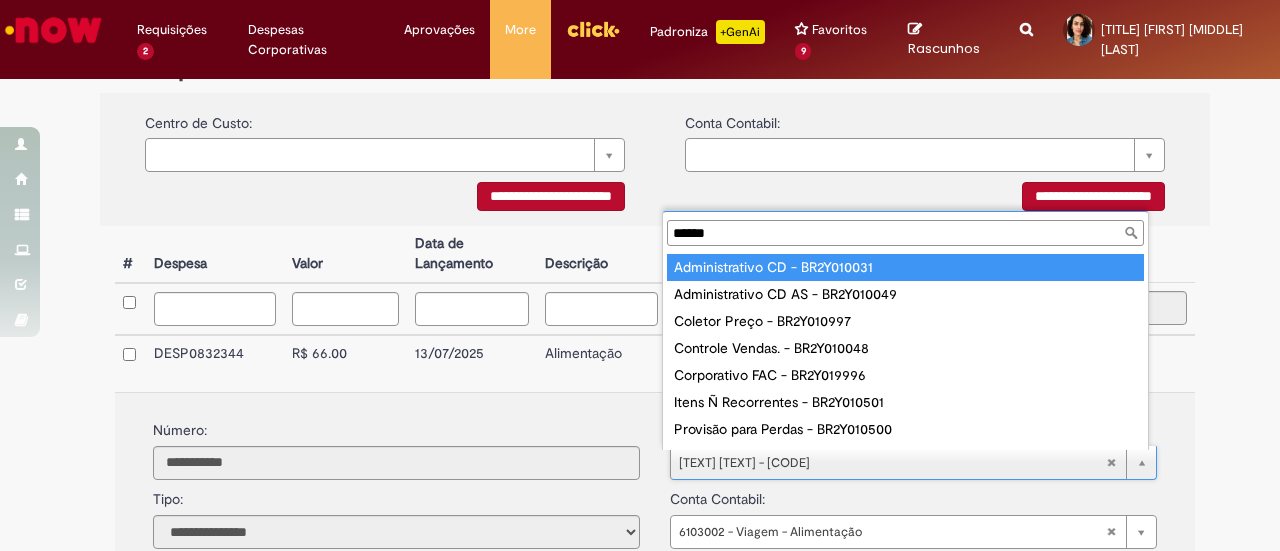 type on "******" 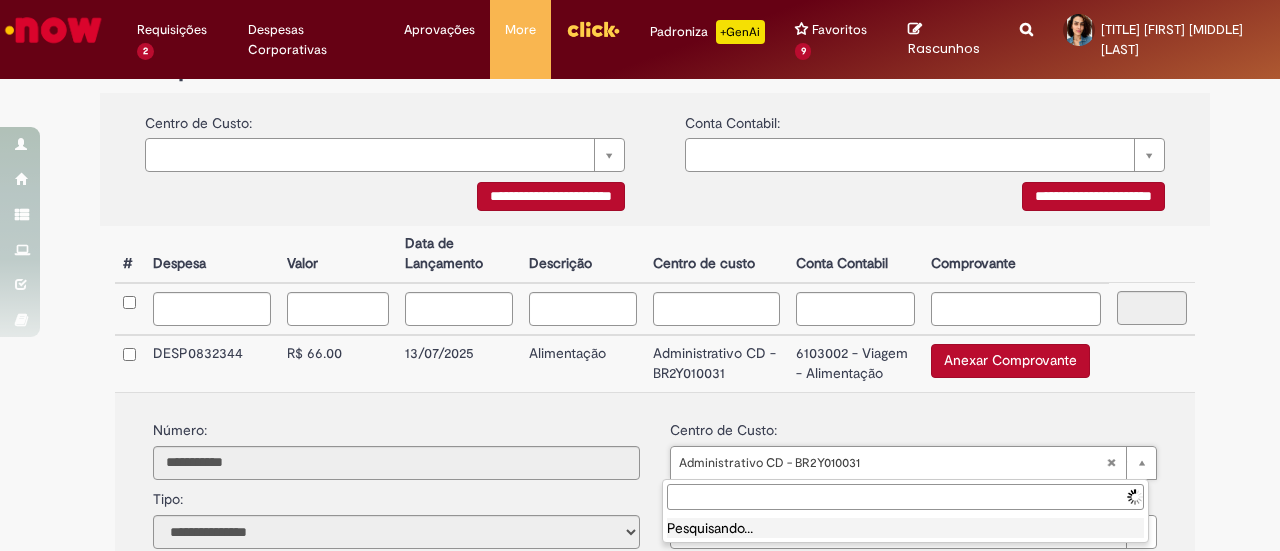 drag, startPoint x: 872, startPoint y: 465, endPoint x: 752, endPoint y: 460, distance: 120.10412 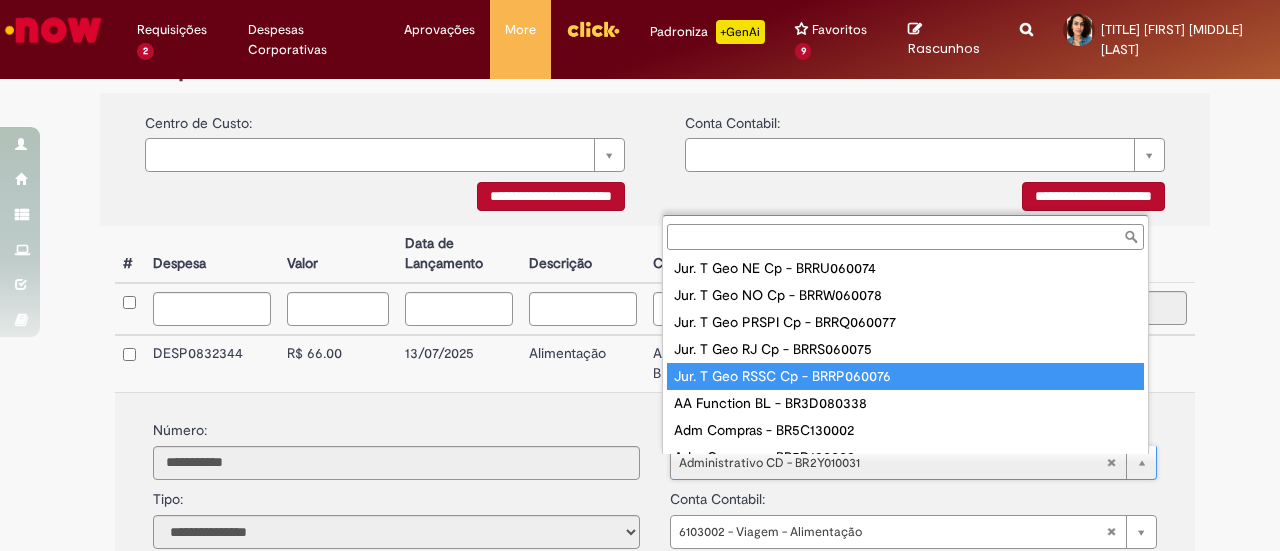 scroll, scrollTop: 0, scrollLeft: 0, axis: both 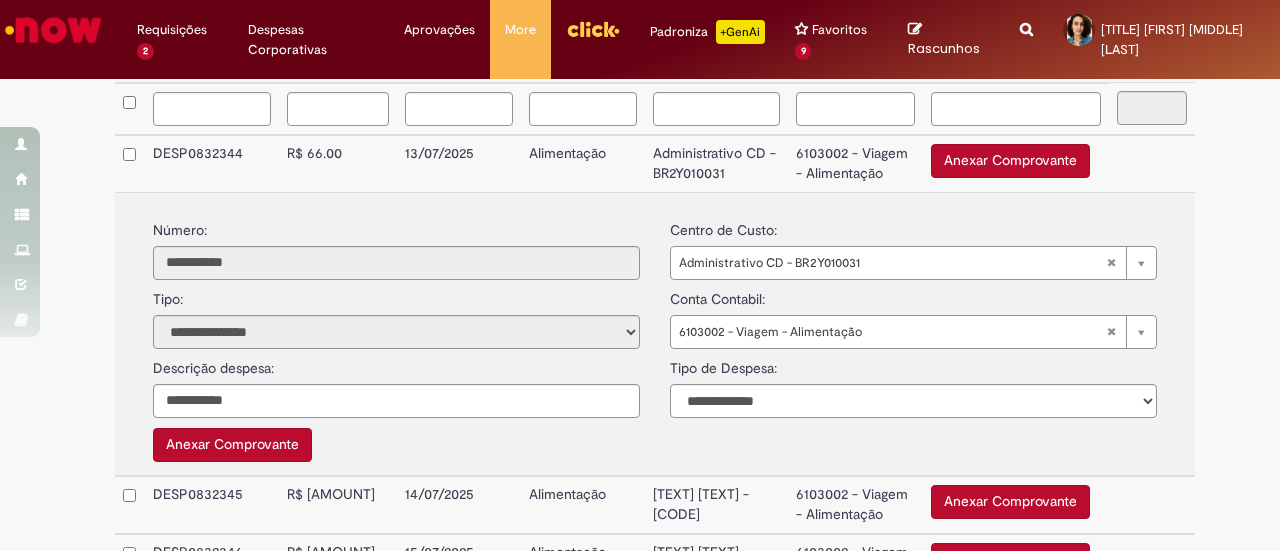 click on "Anexar Comprovante" at bounding box center [232, 445] 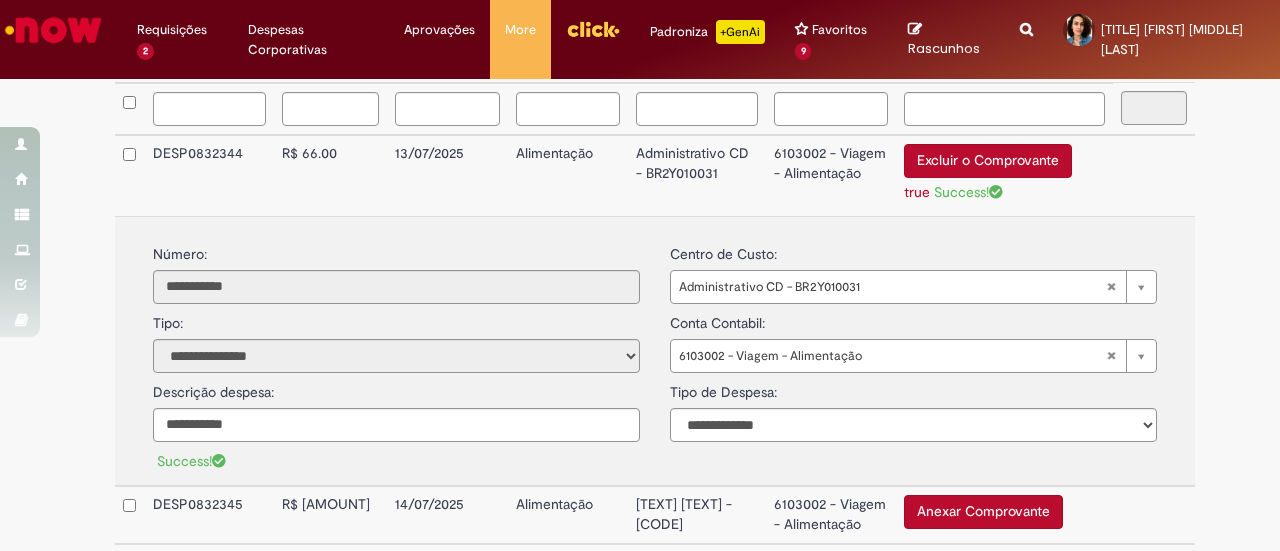 click on "Administrativo CD - BR2Y010031" at bounding box center [697, 175] 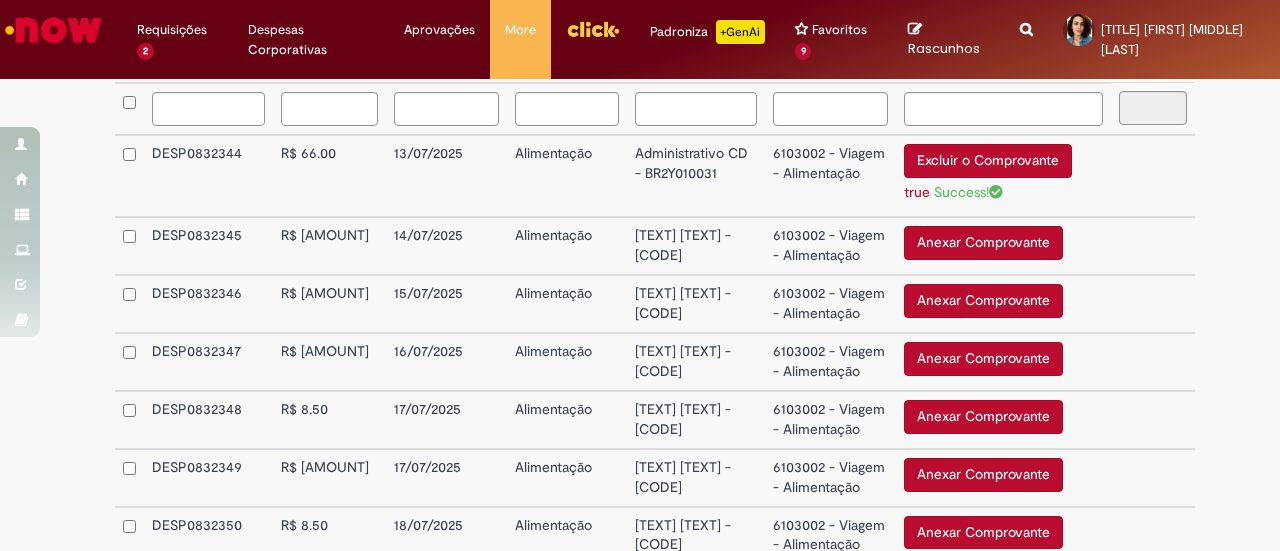 click on "Entrega AS-FLC - BR4Y152002" at bounding box center [696, 246] 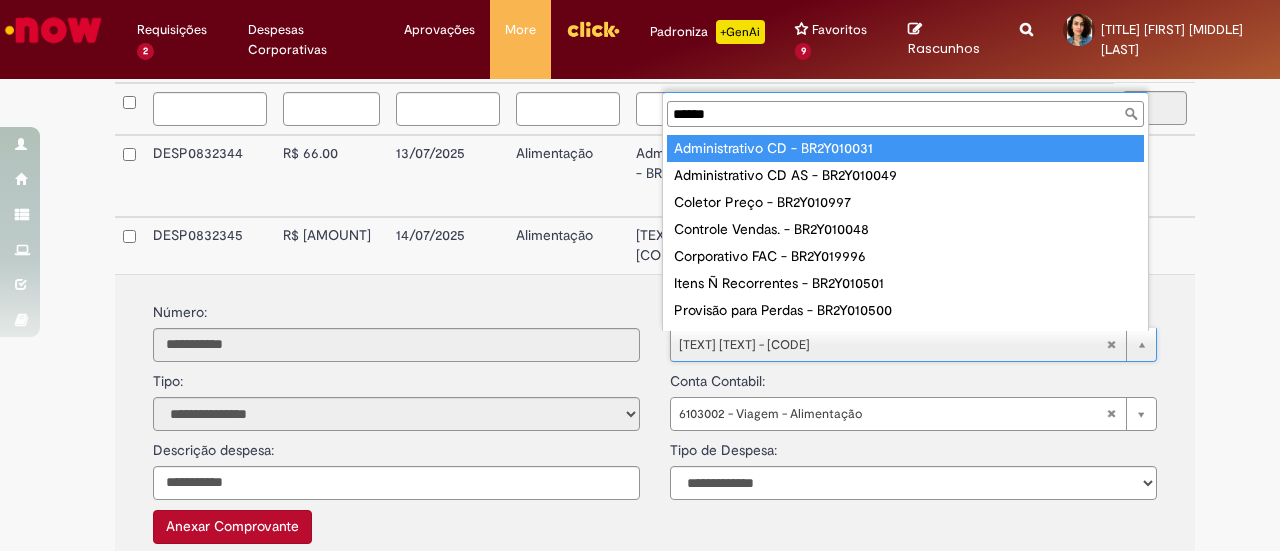 type on "******" 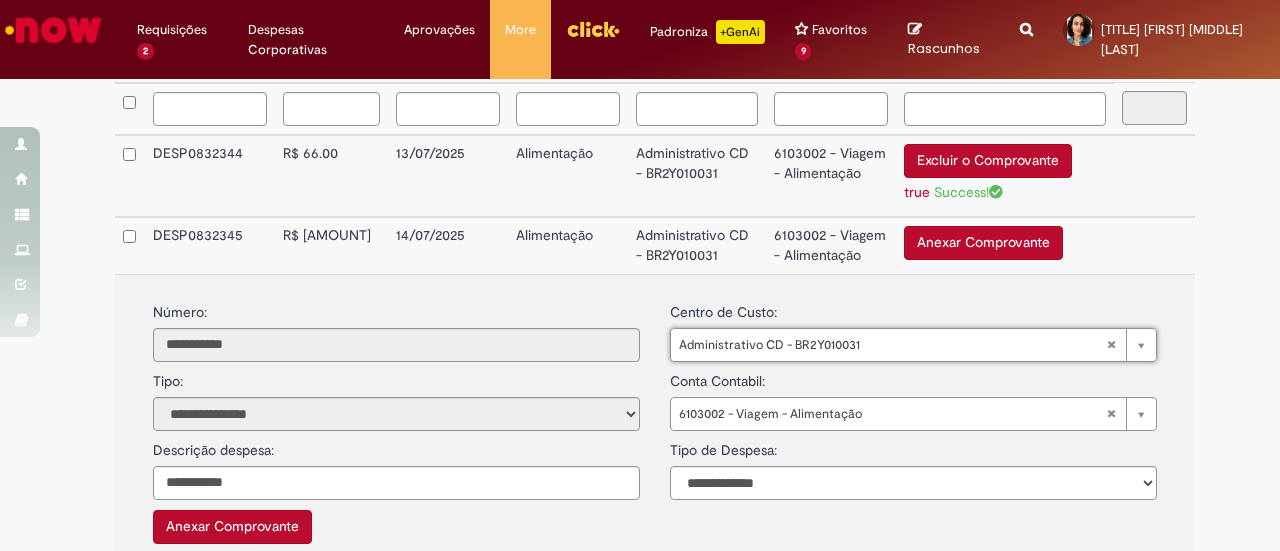 click on "Anexar Comprovante" at bounding box center (232, 527) 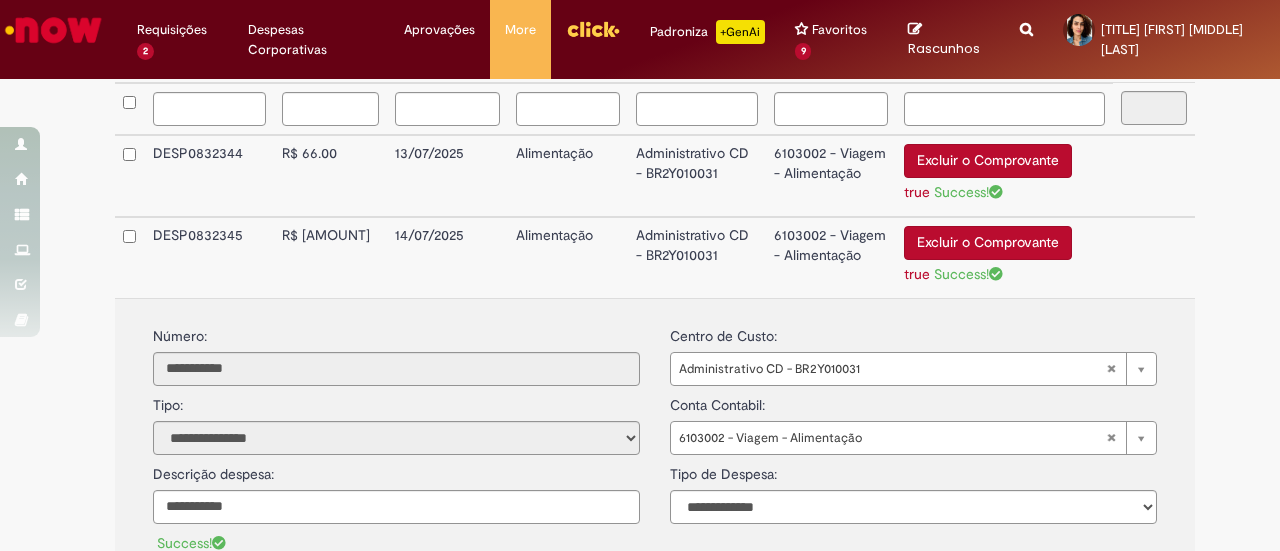 click on "Administrativo CD - BR2Y010031" at bounding box center (697, 257) 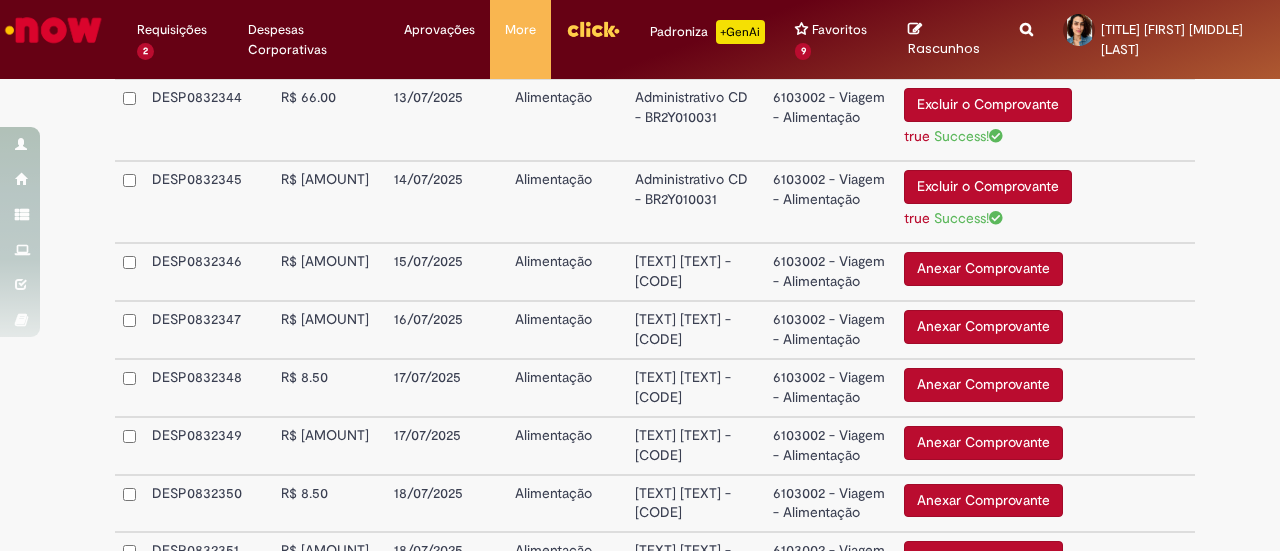 scroll, scrollTop: 700, scrollLeft: 0, axis: vertical 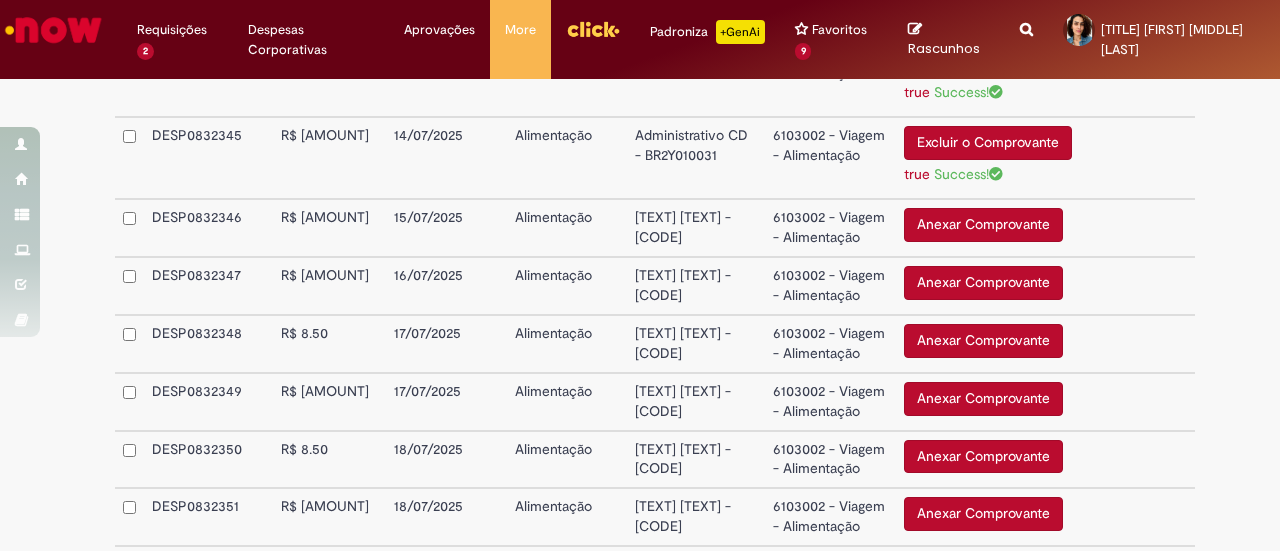click on "6103002 - Viagem - Alimentação" at bounding box center (830, 228) 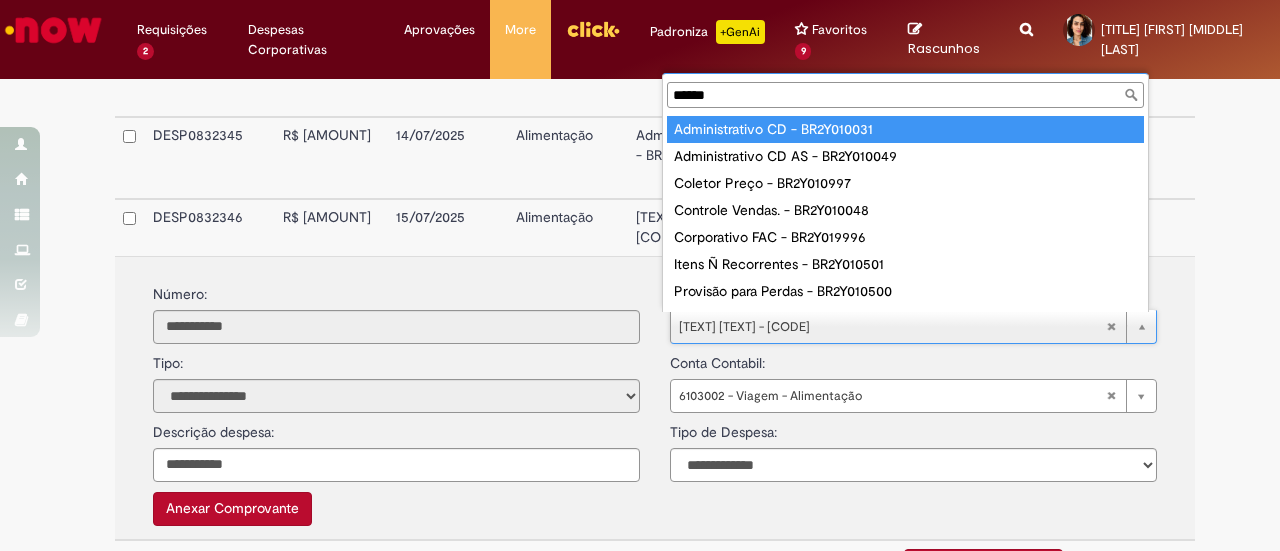 type on "******" 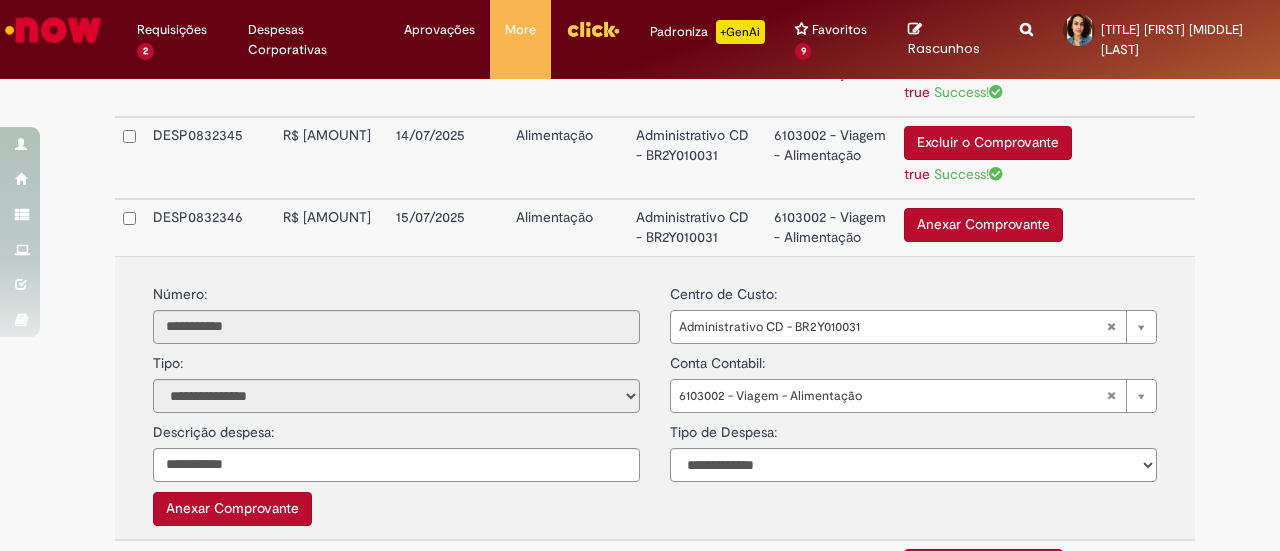 click on "Anexar Comprovante" at bounding box center (232, 509) 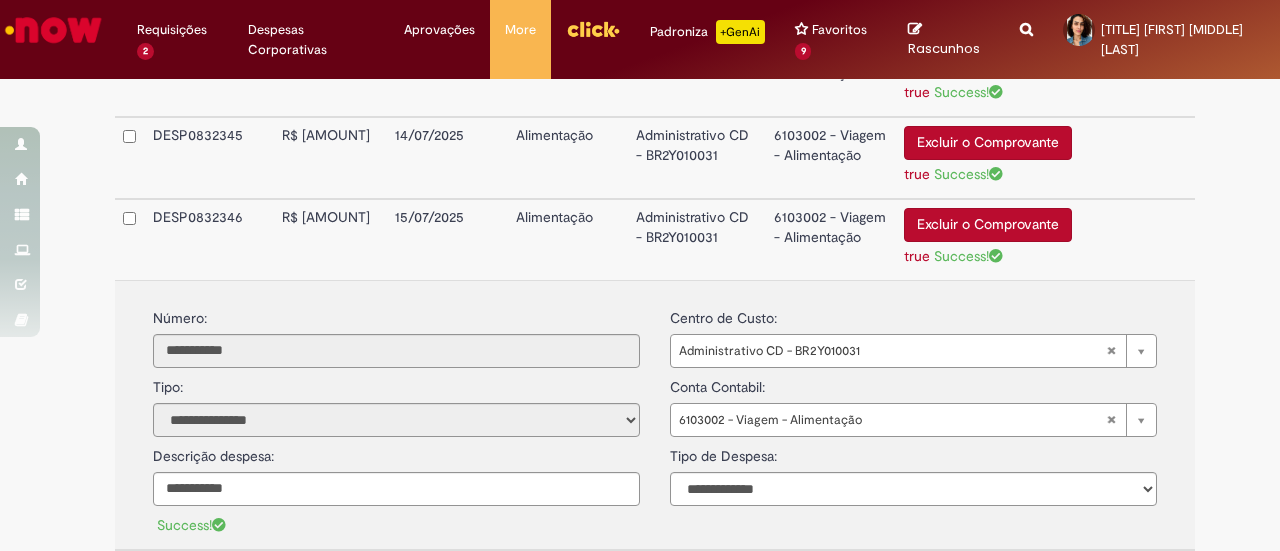 click on "Administrativo CD - BR2Y010031" at bounding box center (697, 239) 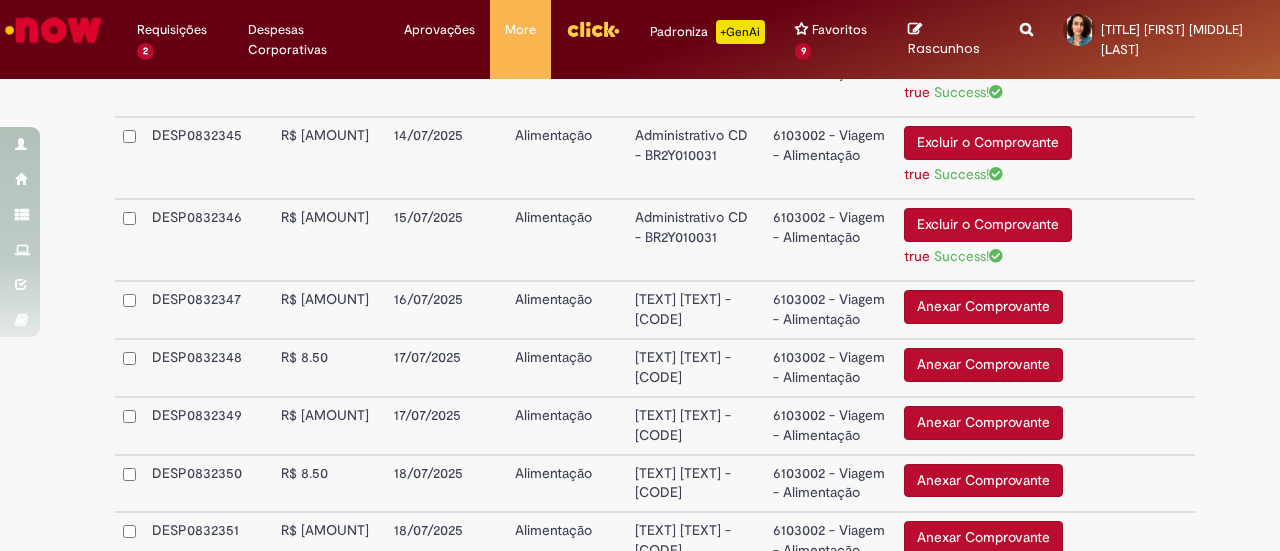 click on "Entrega AS-FLC - BR4Y152002" at bounding box center (696, 310) 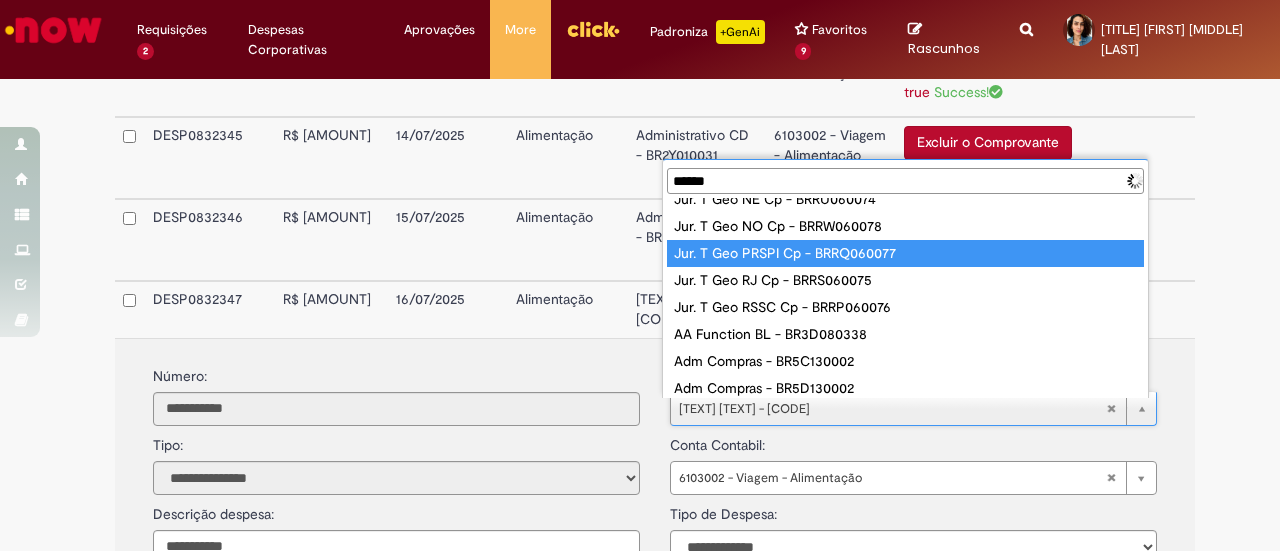 scroll, scrollTop: 0, scrollLeft: 0, axis: both 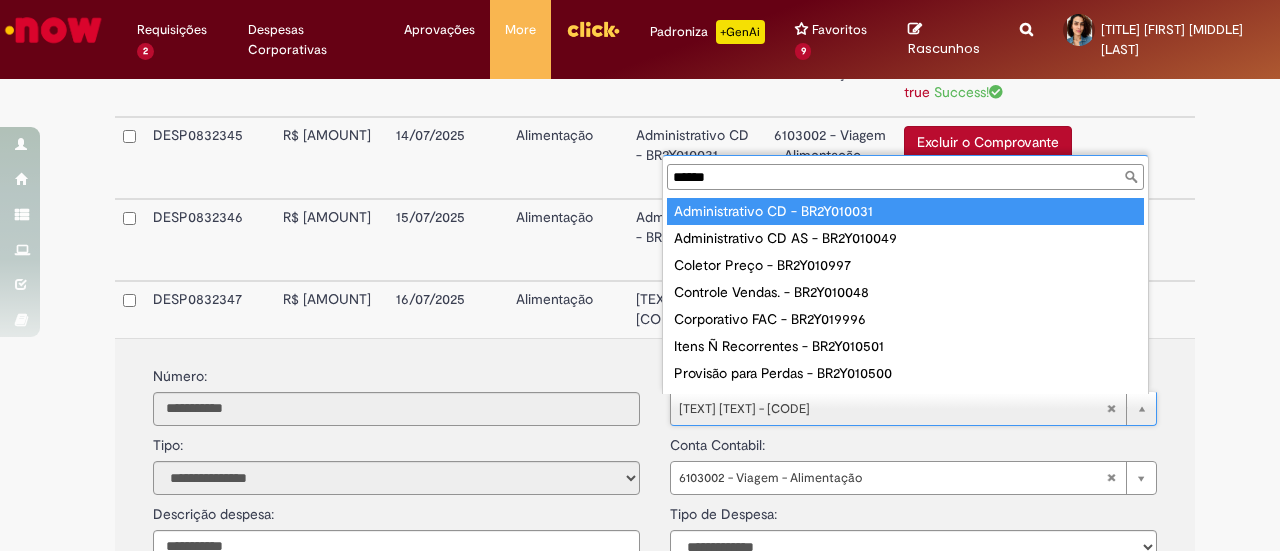 type on "******" 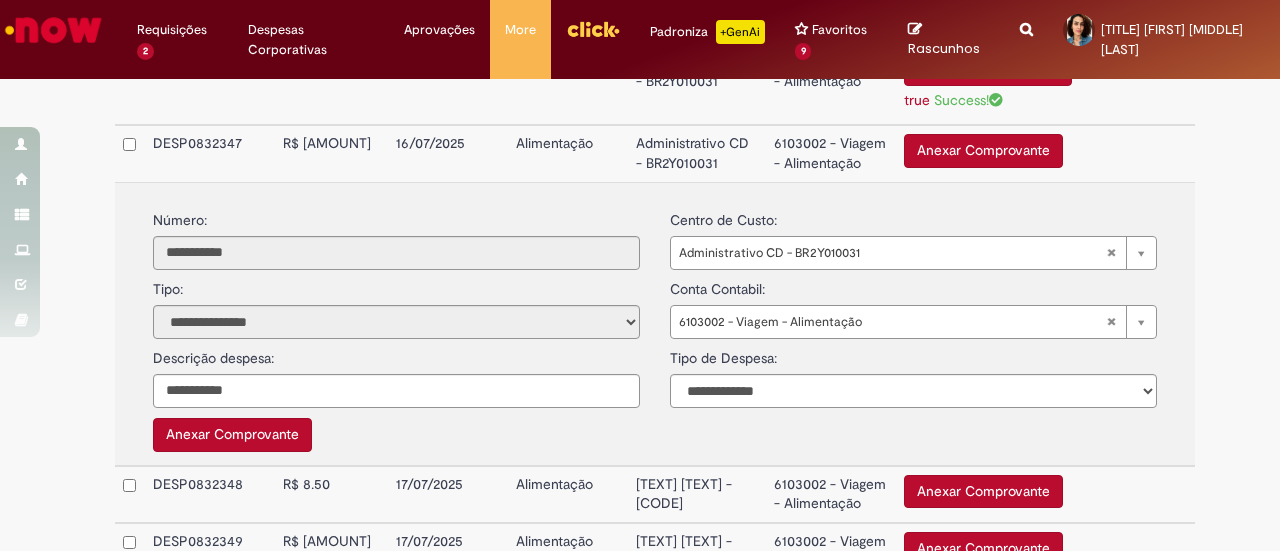 scroll, scrollTop: 900, scrollLeft: 0, axis: vertical 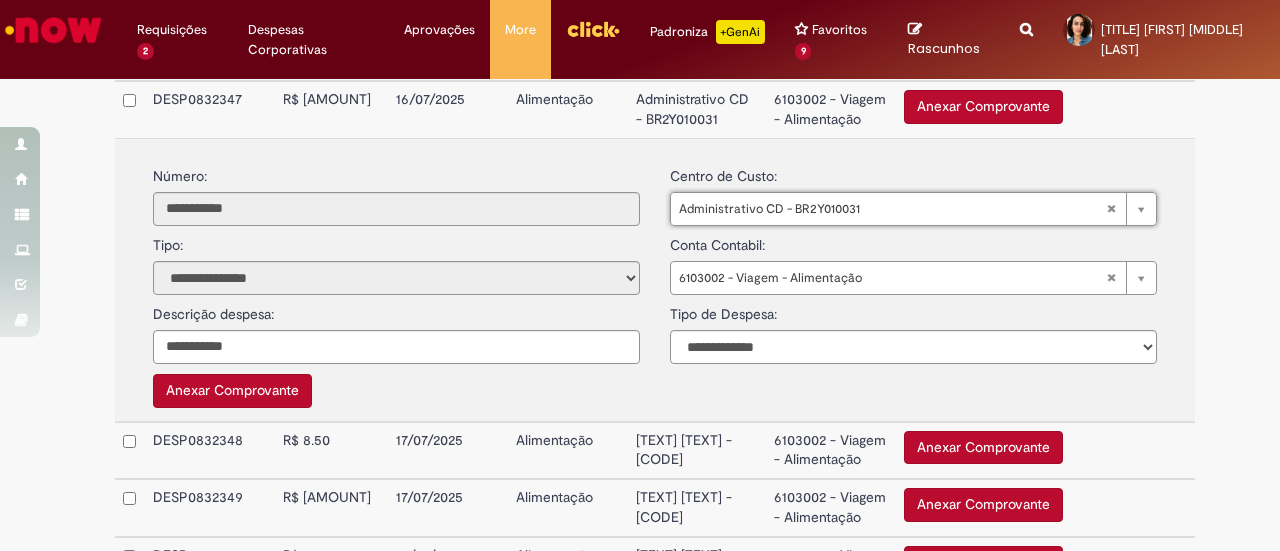 click on "Anexar Comprovante" at bounding box center [232, 391] 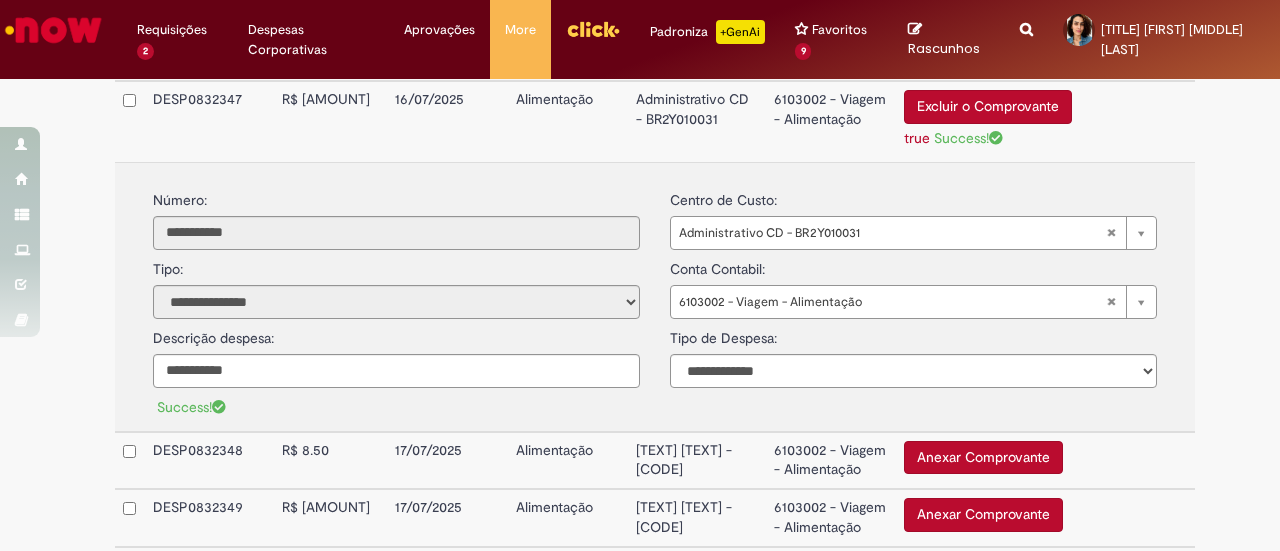 scroll, scrollTop: 800, scrollLeft: 0, axis: vertical 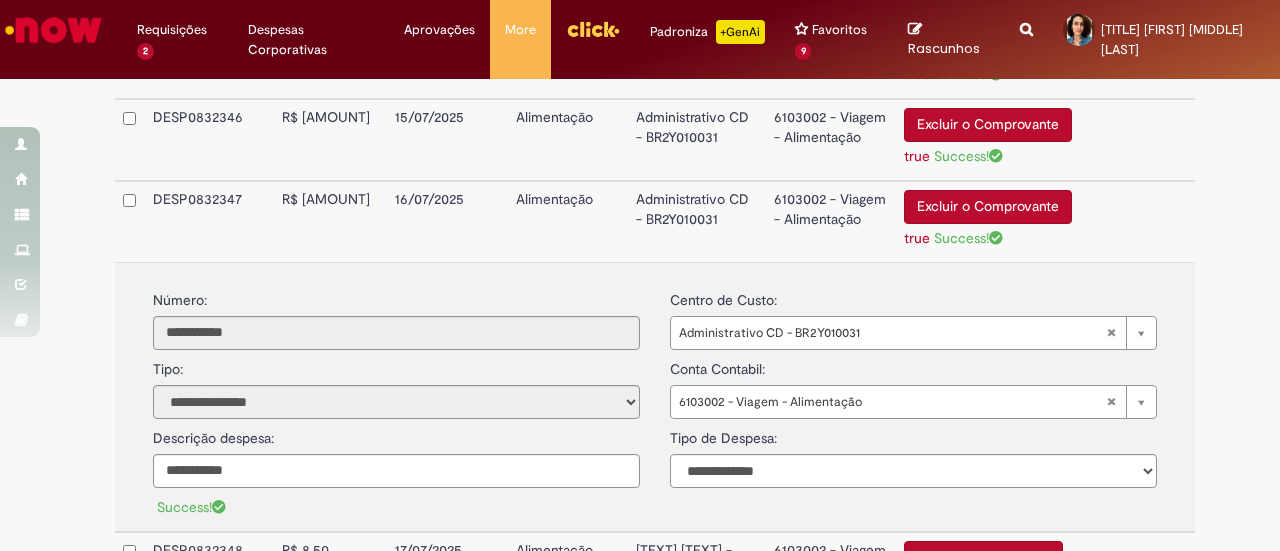 click on "6103002 - Viagem - Alimentação" at bounding box center [831, 221] 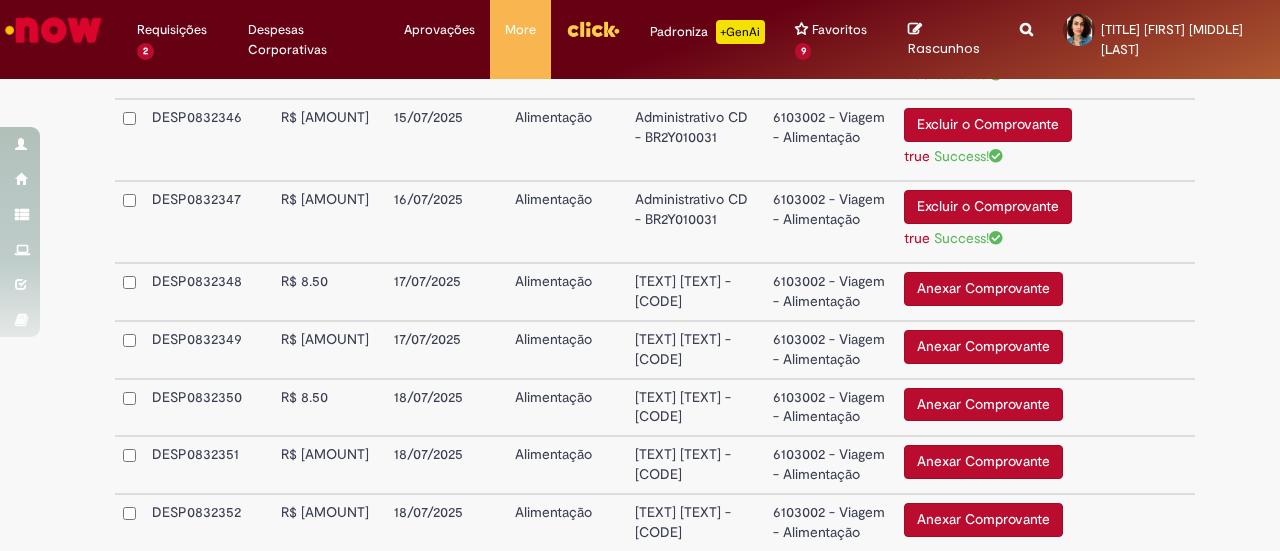 click on "Entrega AS-FLC - BR4Y152002" at bounding box center [696, 292] 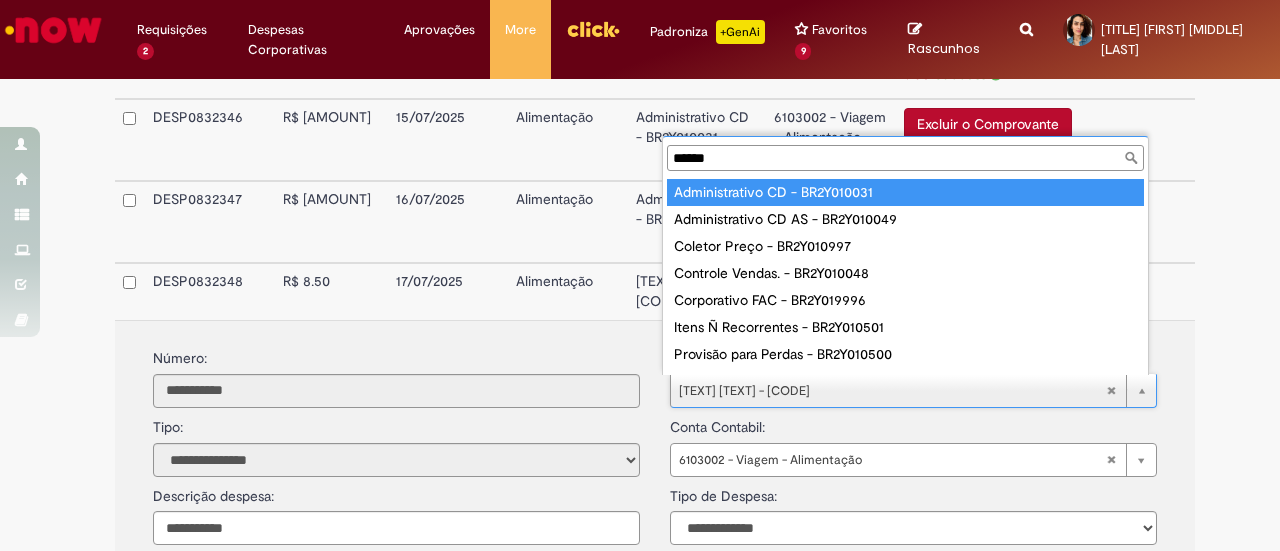 type on "******" 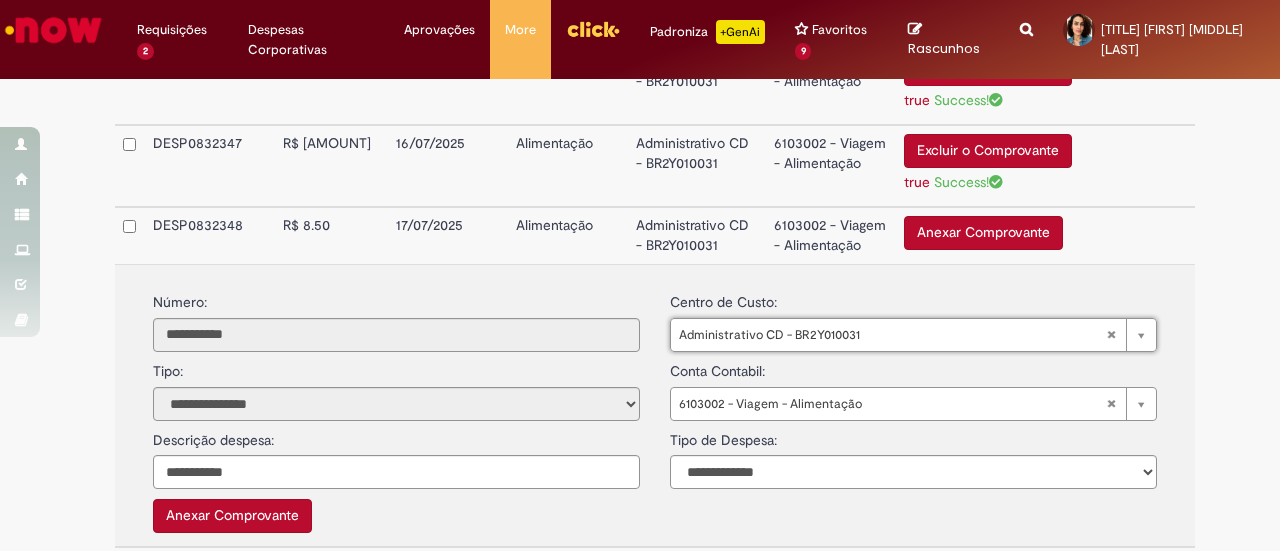 scroll, scrollTop: 900, scrollLeft: 0, axis: vertical 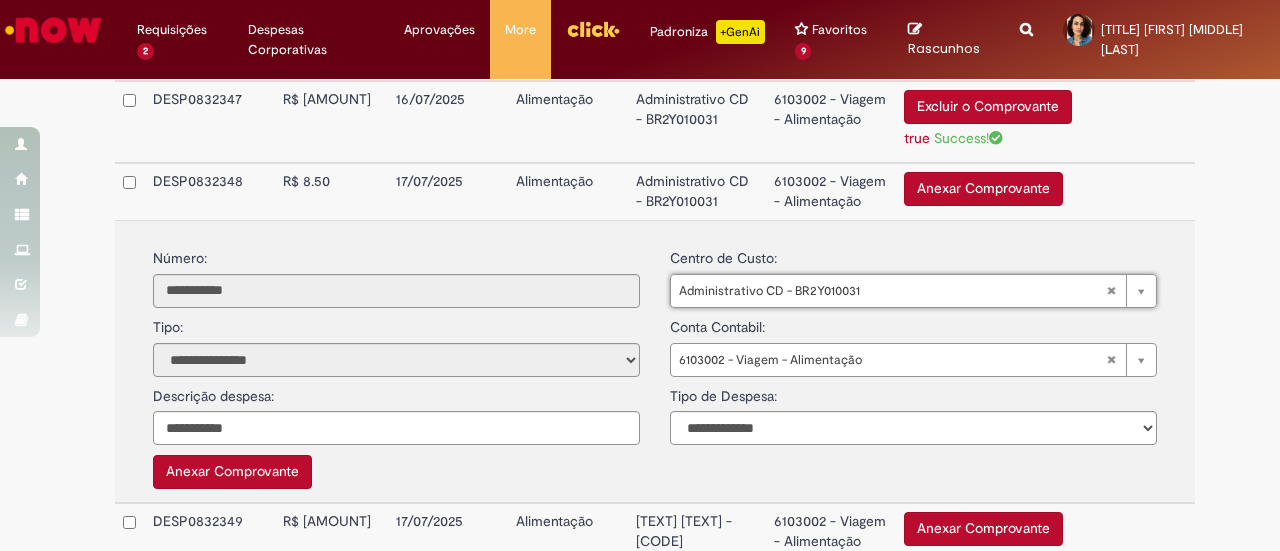 click on "Anexar Comprovante" at bounding box center [232, 472] 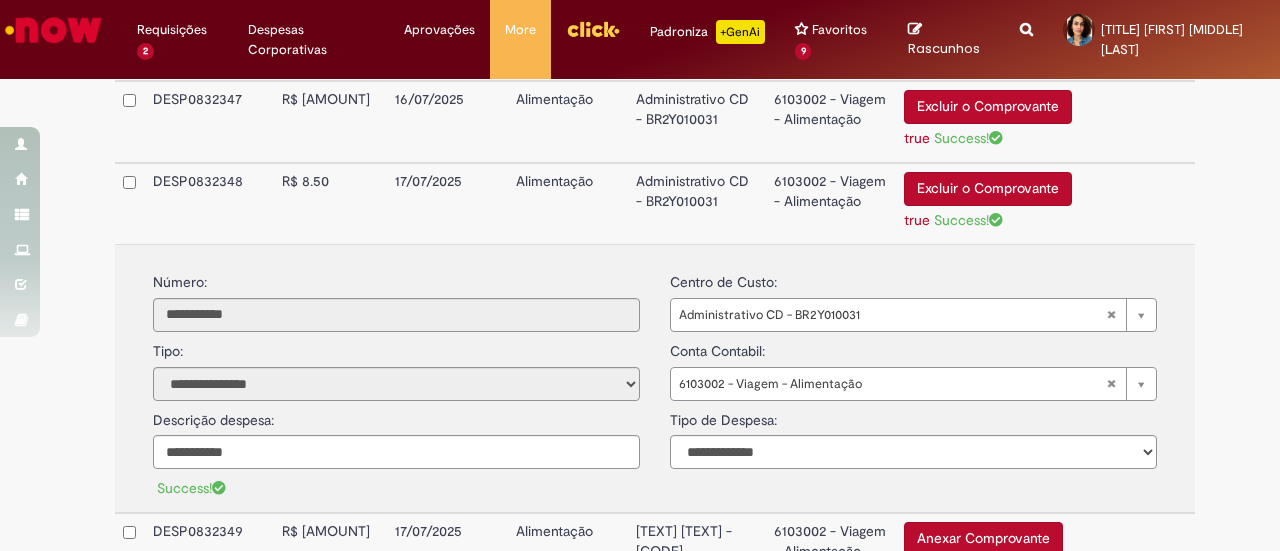 click on "Administrativo CD - BR2Y010031" at bounding box center [697, 203] 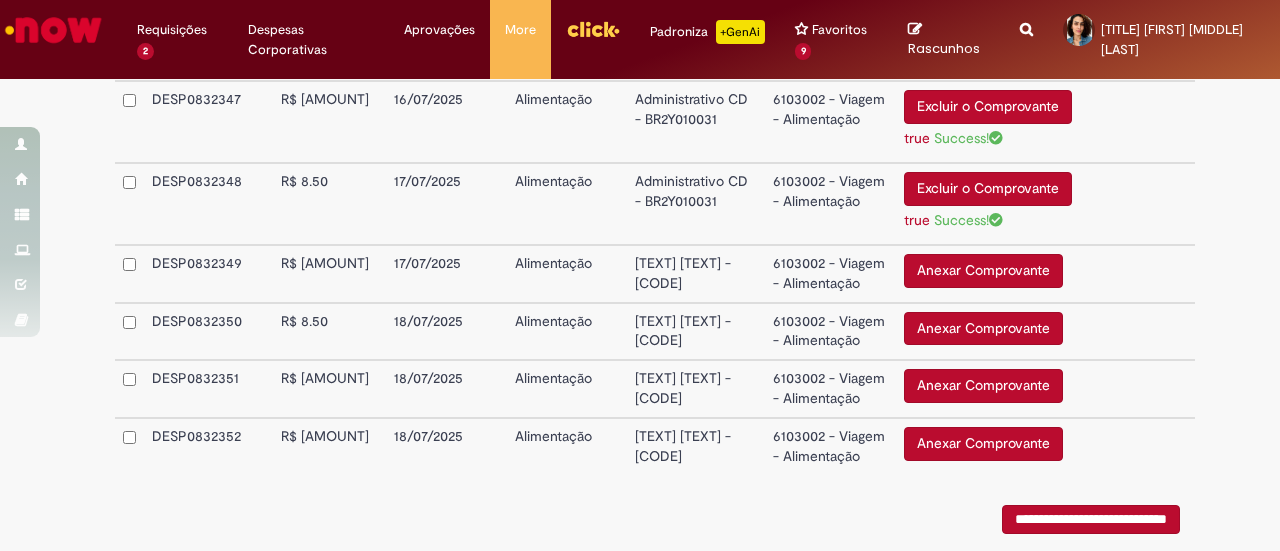click on "Entrega AS-FLC - BR4Y152002" at bounding box center [696, 274] 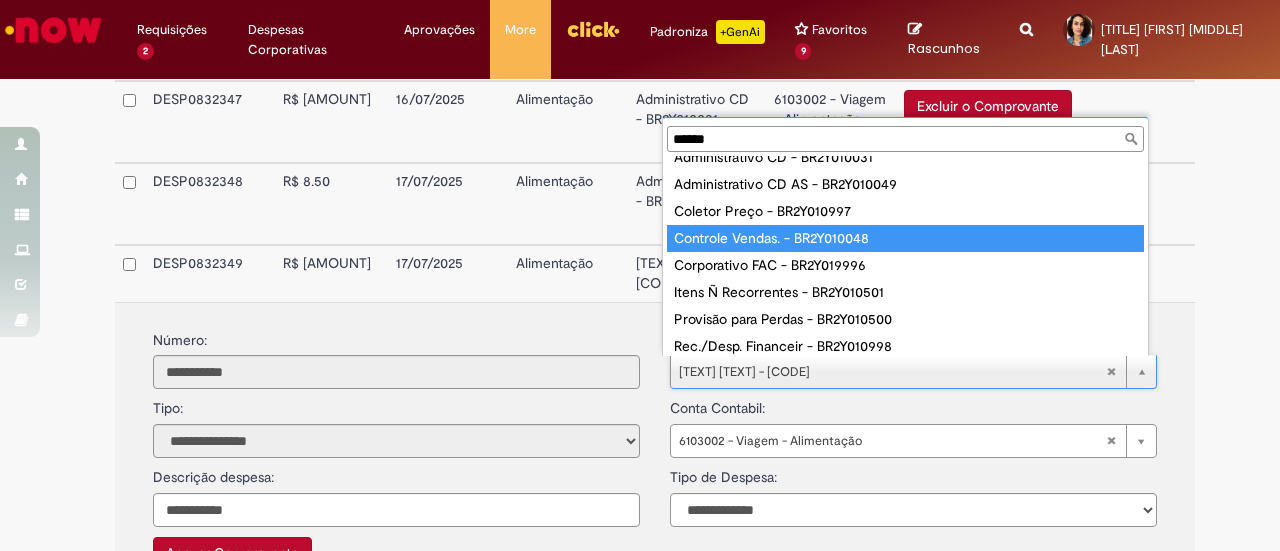 scroll, scrollTop: 0, scrollLeft: 0, axis: both 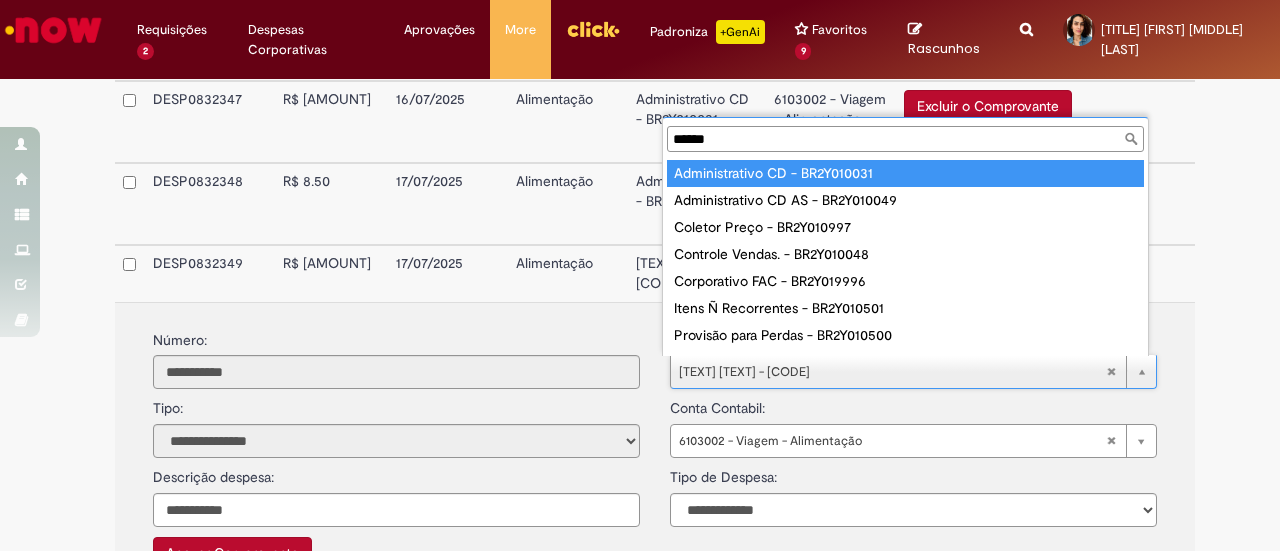 type on "******" 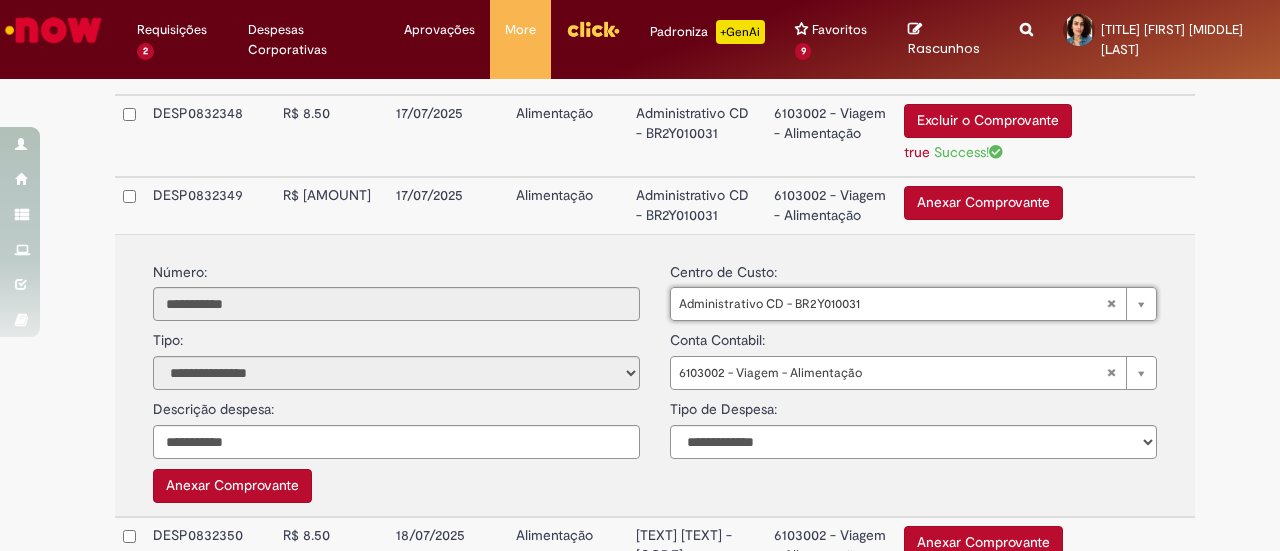 scroll, scrollTop: 1000, scrollLeft: 0, axis: vertical 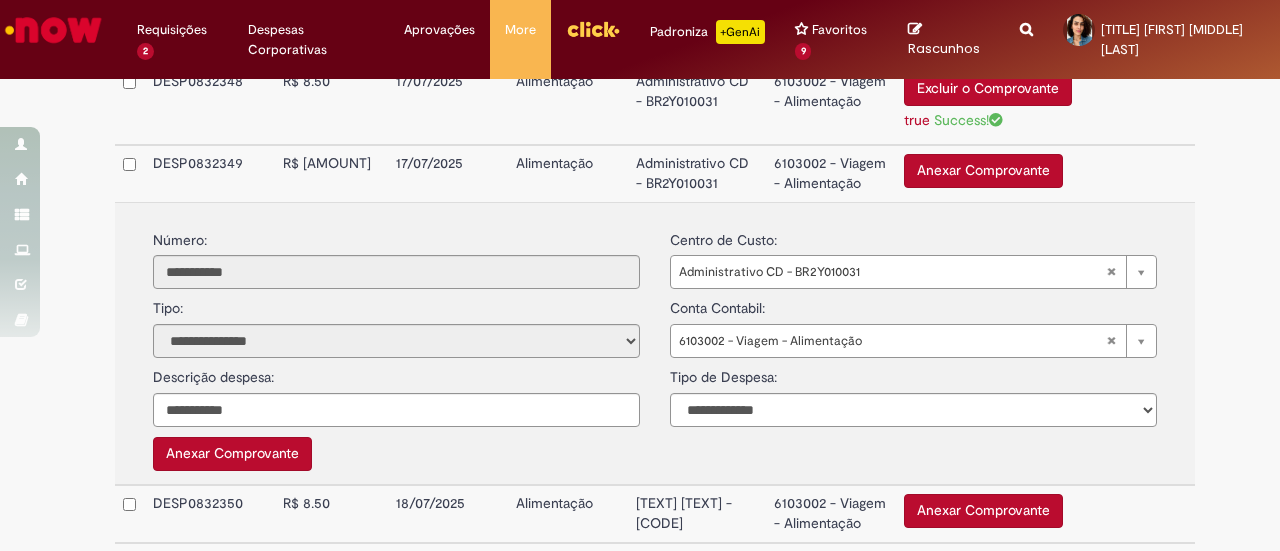 click on "Anexar Comprovante" at bounding box center (232, 454) 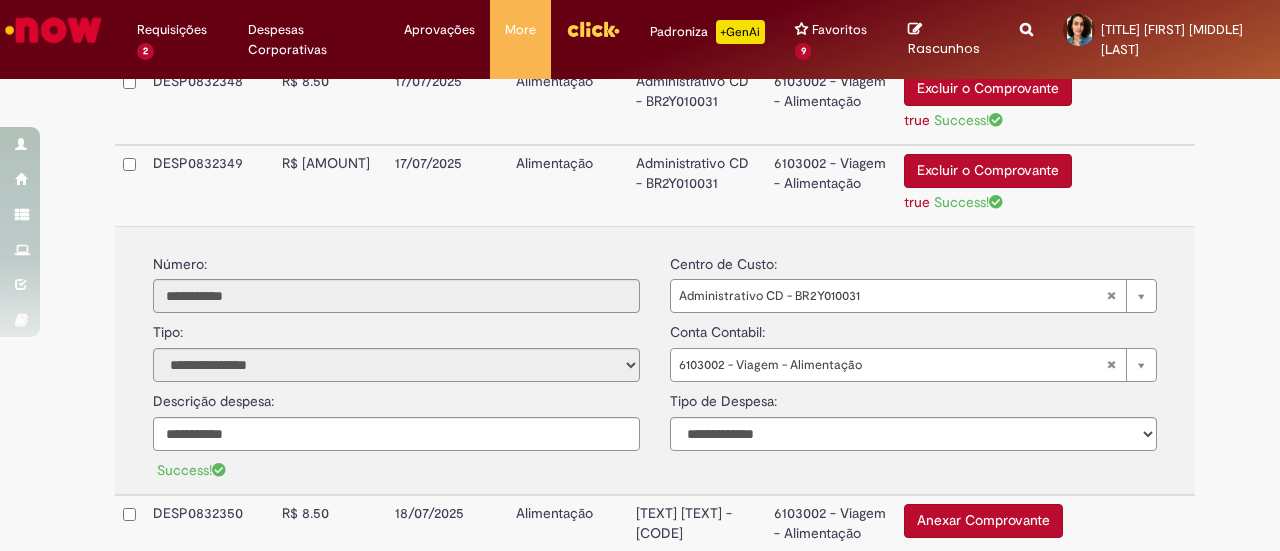 click on "Administrativo CD - BR2Y010031" at bounding box center (697, 185) 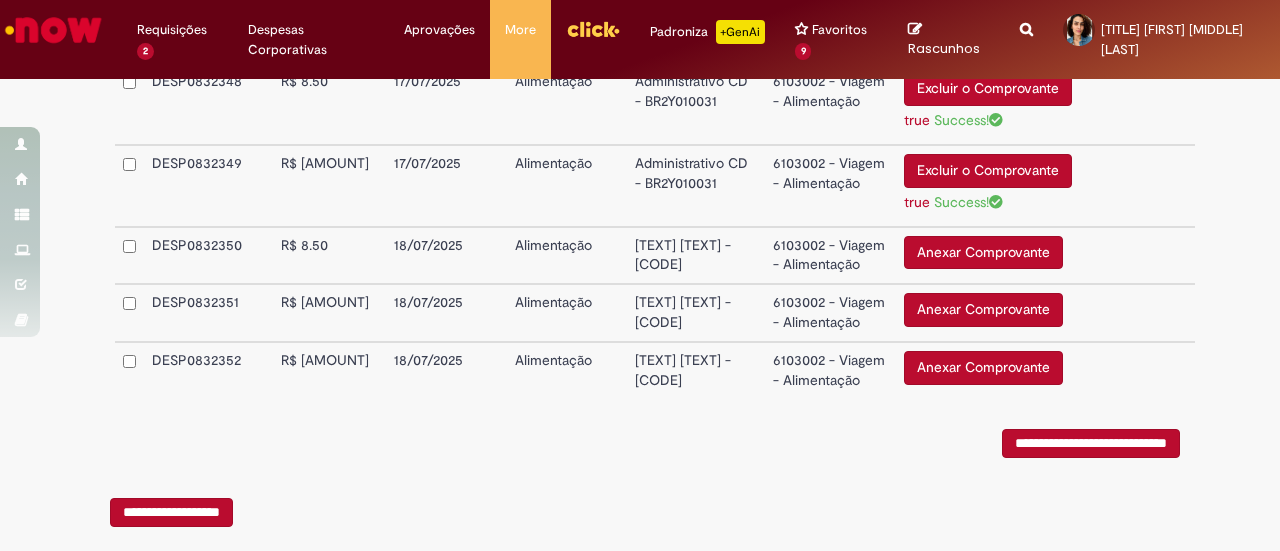 click on "Entrega AS-FLC - BR4Y152002" at bounding box center [696, 256] 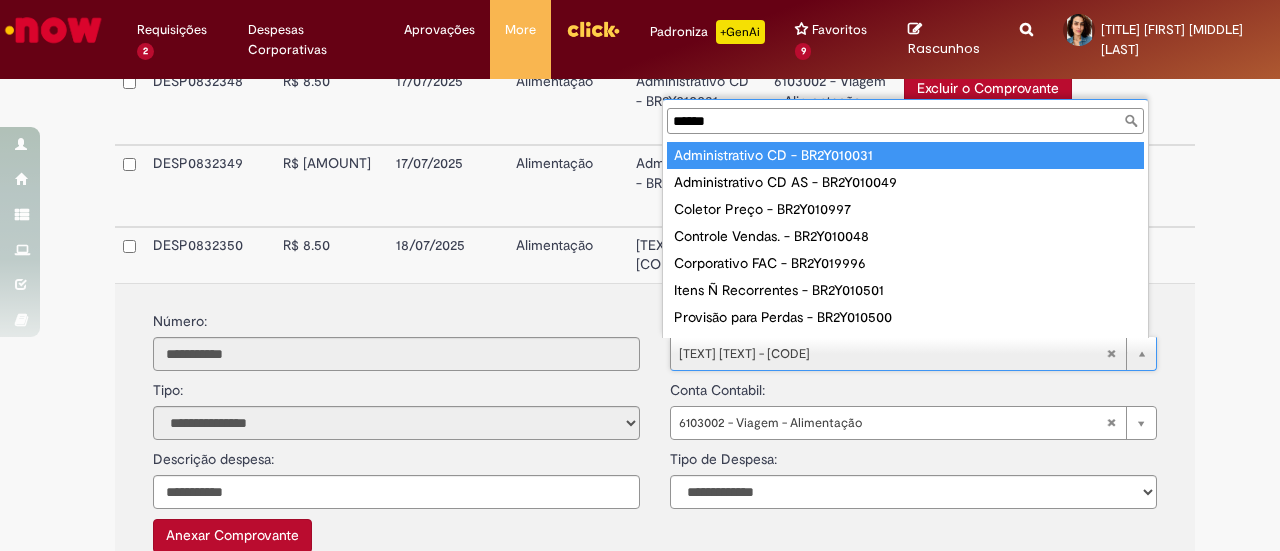type on "******" 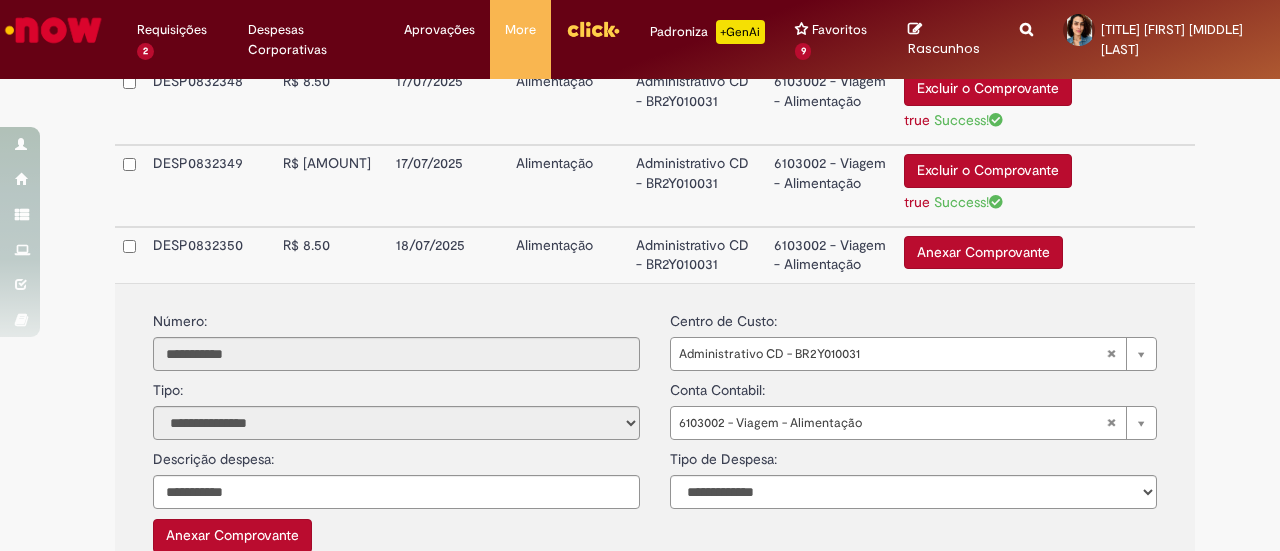 click on "Anexar Comprovante" at bounding box center (232, 536) 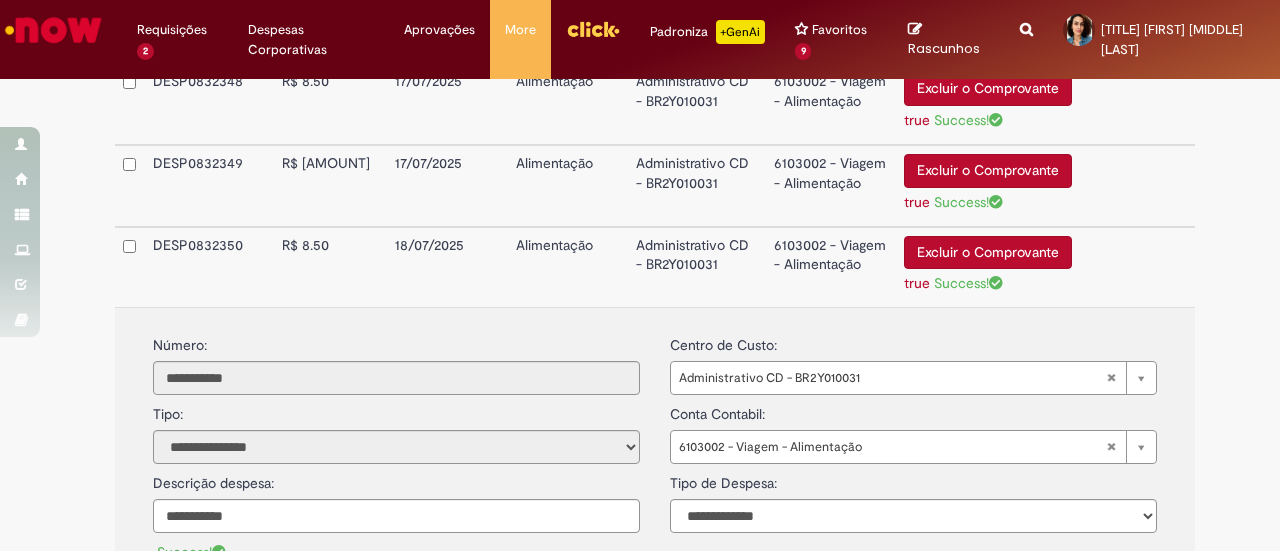click on "Administrativo CD - BR2Y010031" at bounding box center [697, 267] 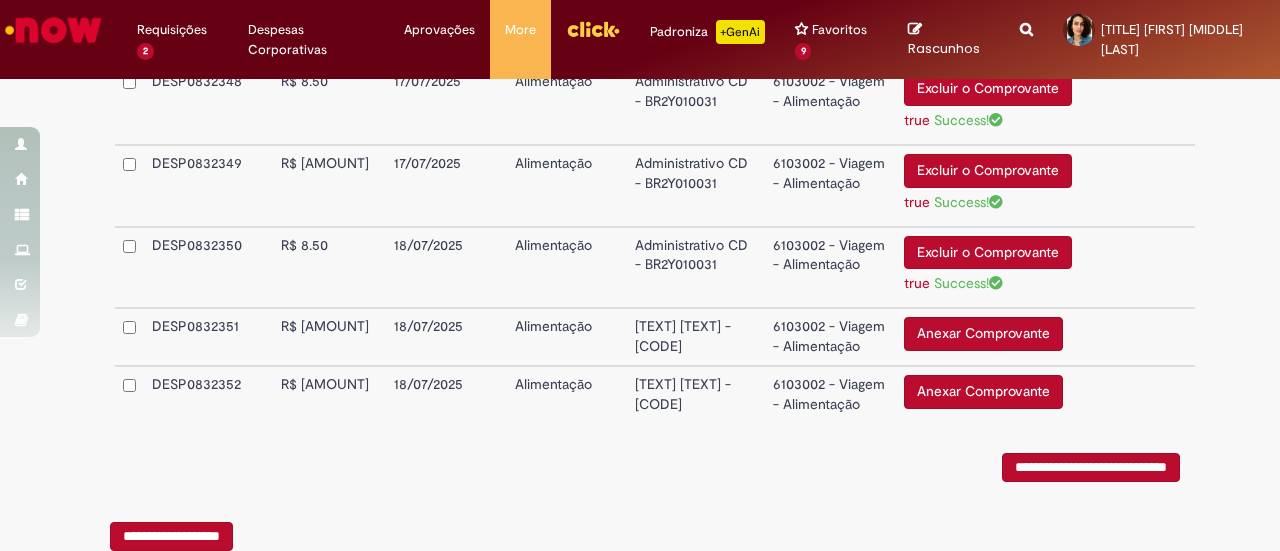 click on "Entrega AS-FLC - BR4Y152002" at bounding box center (696, 337) 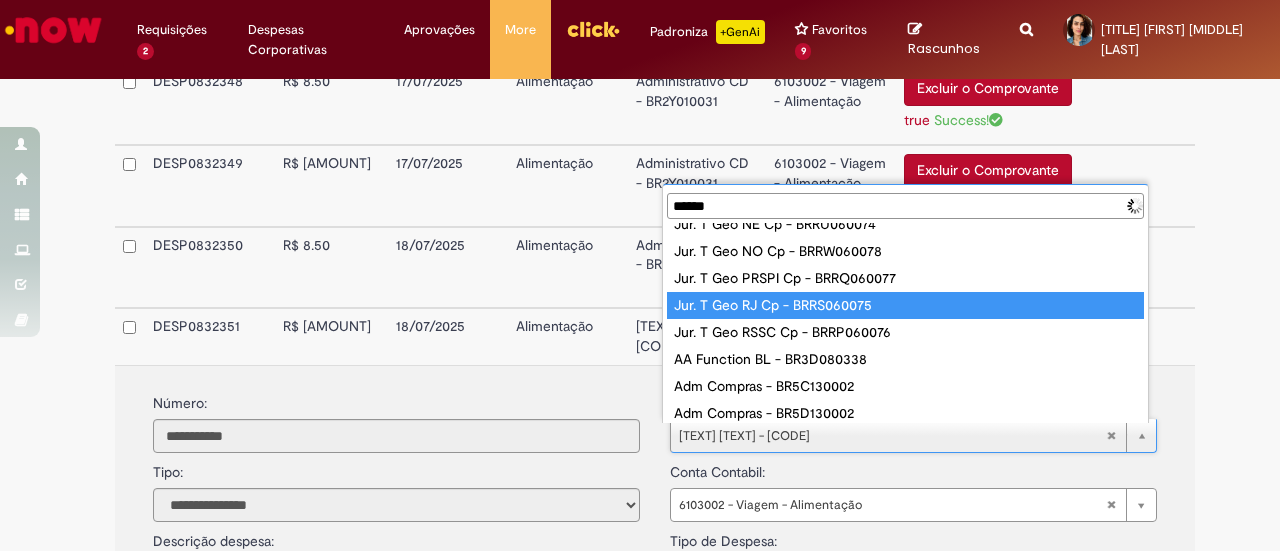 scroll, scrollTop: 0, scrollLeft: 0, axis: both 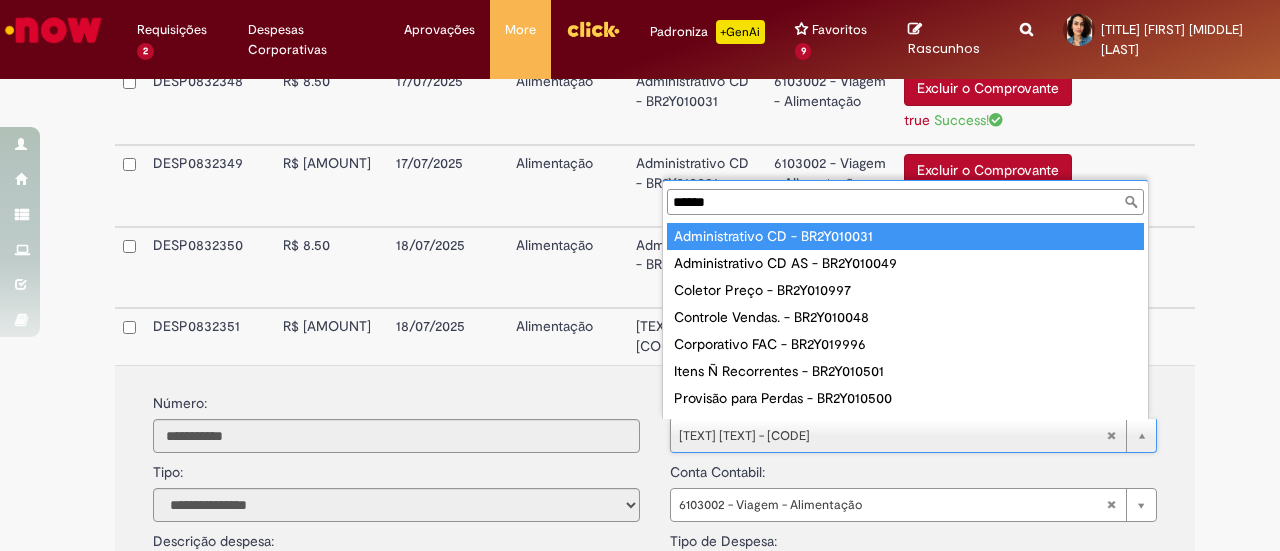 type on "******" 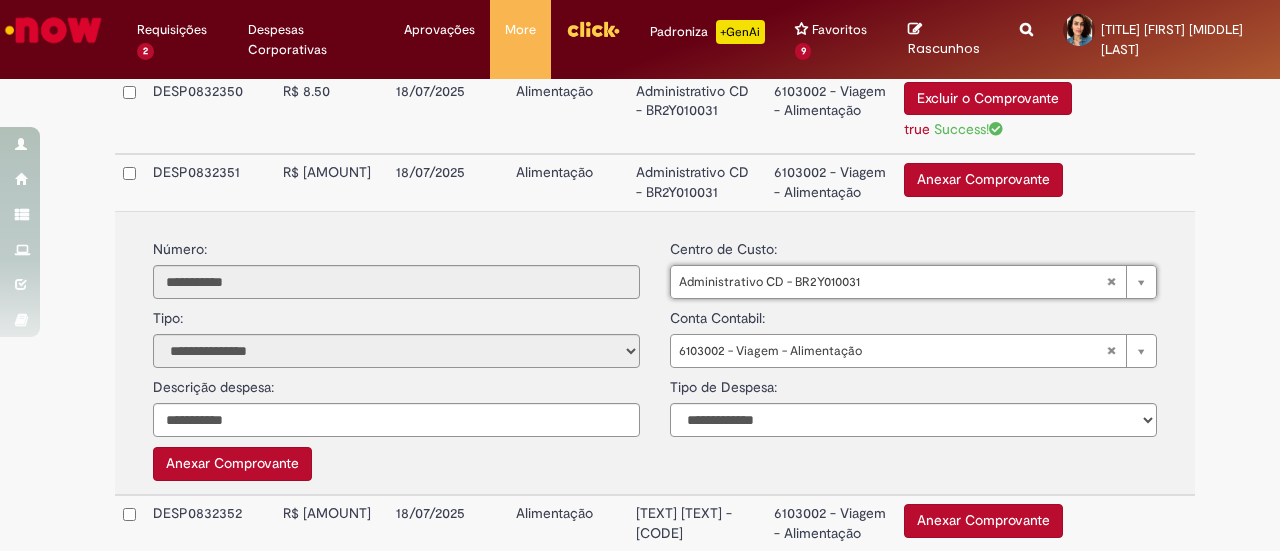 scroll, scrollTop: 1200, scrollLeft: 0, axis: vertical 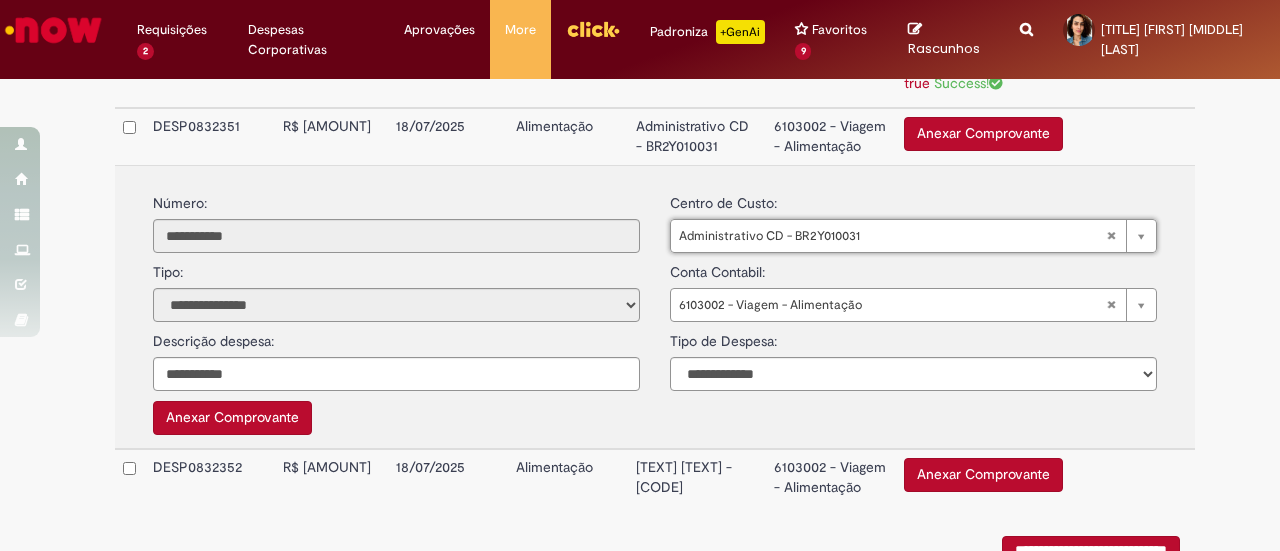 click on "Anexar Comprovante" at bounding box center [232, 418] 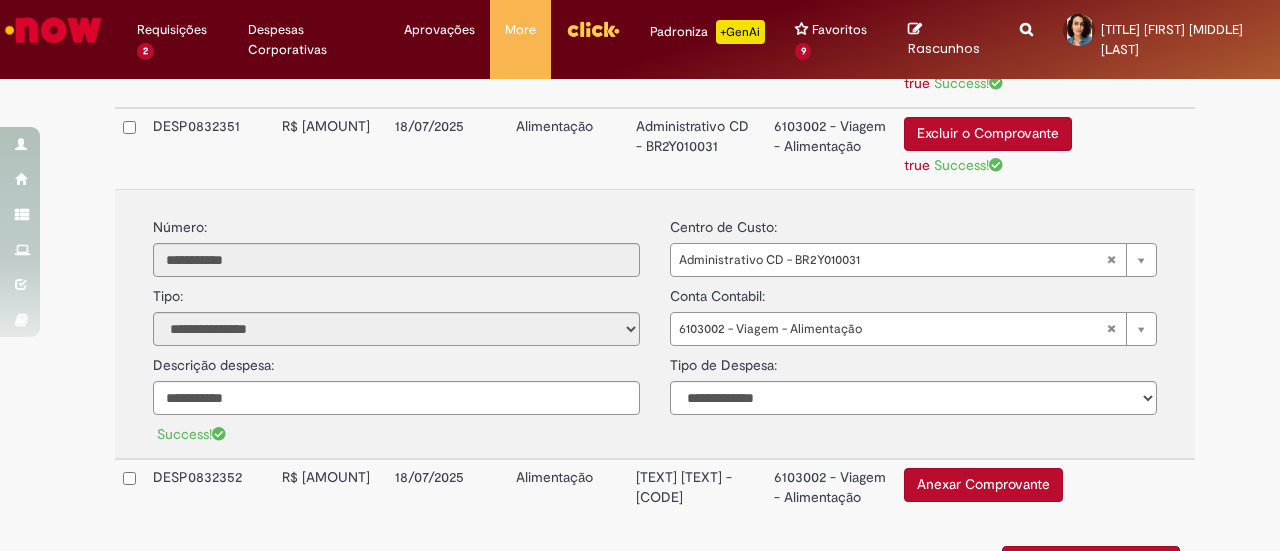 click on "6103002 - Viagem - Alimentação" at bounding box center (831, 148) 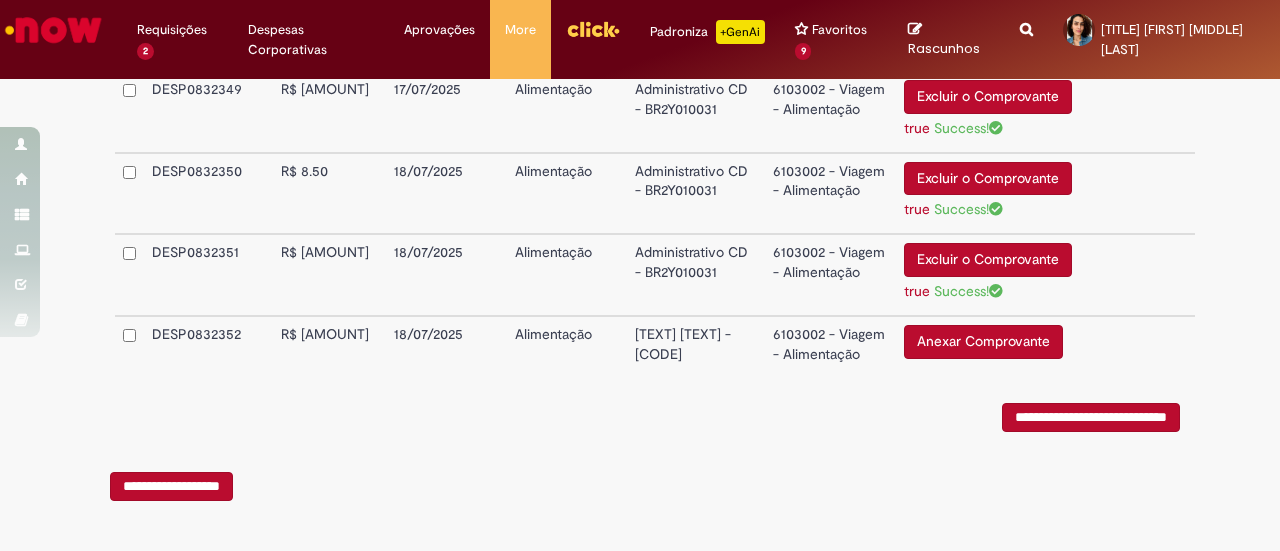 scroll, scrollTop: 1077, scrollLeft: 0, axis: vertical 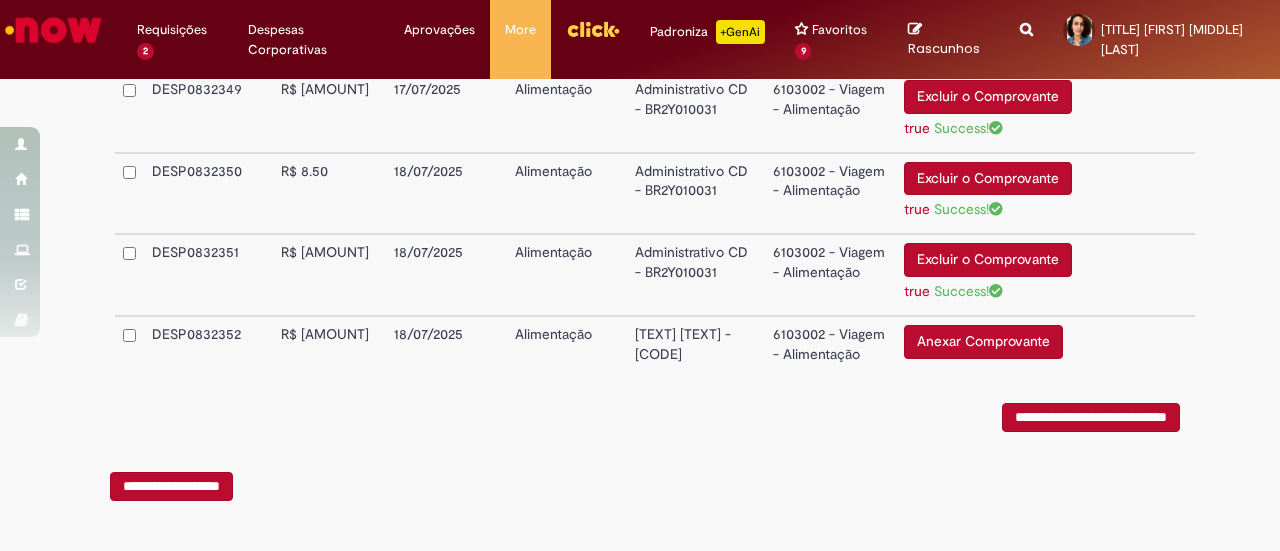 click on "Entrega AS-FLC - BR4Y152002" at bounding box center [696, 344] 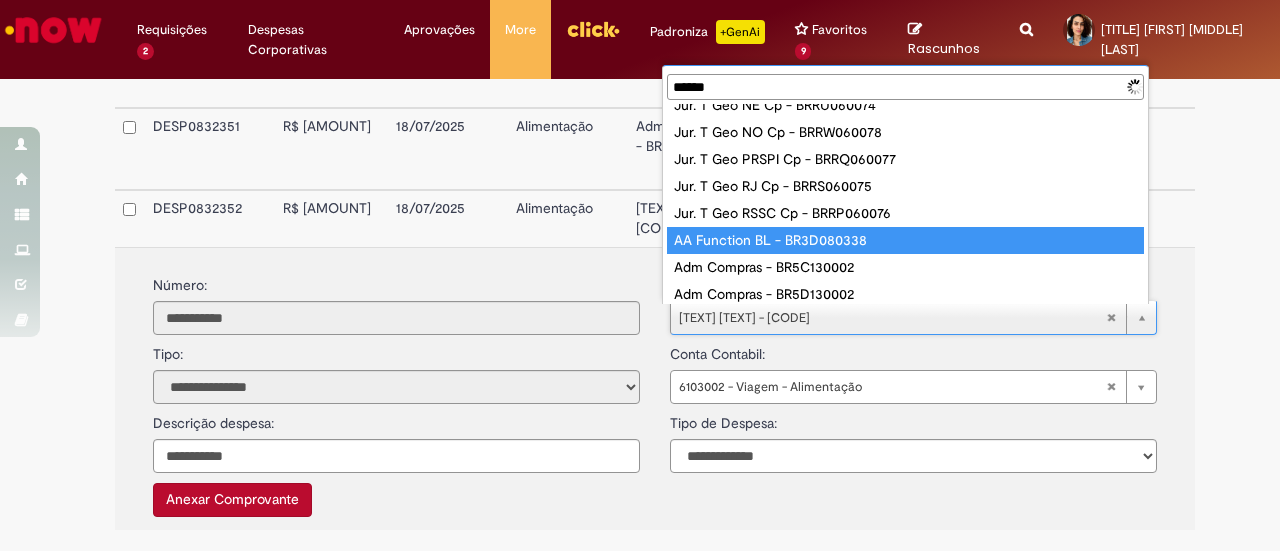 scroll, scrollTop: 0, scrollLeft: 0, axis: both 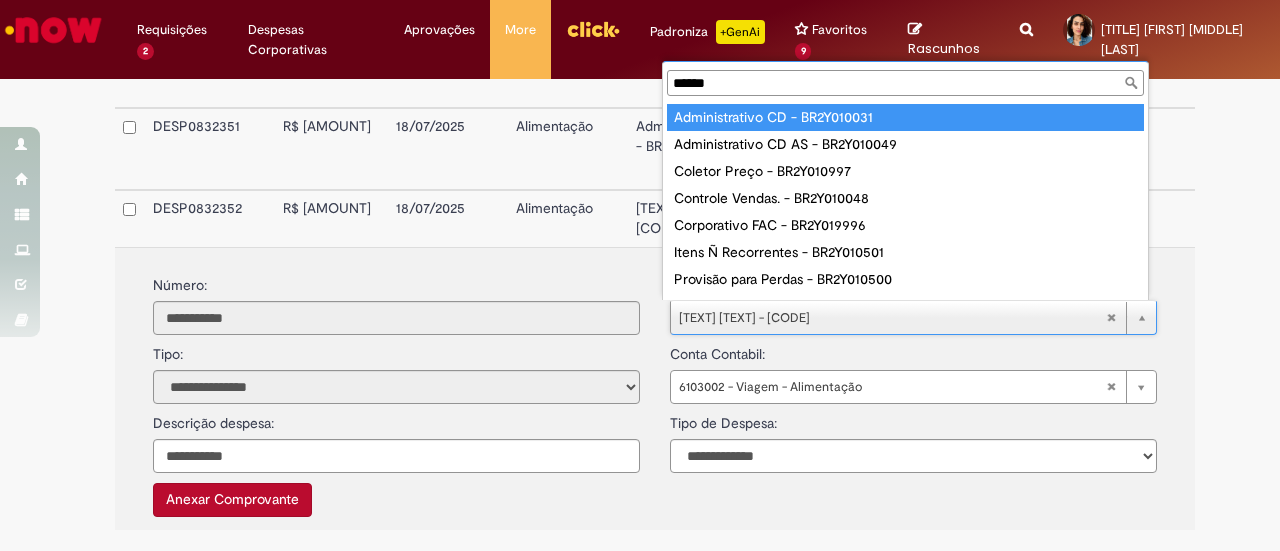 type on "******" 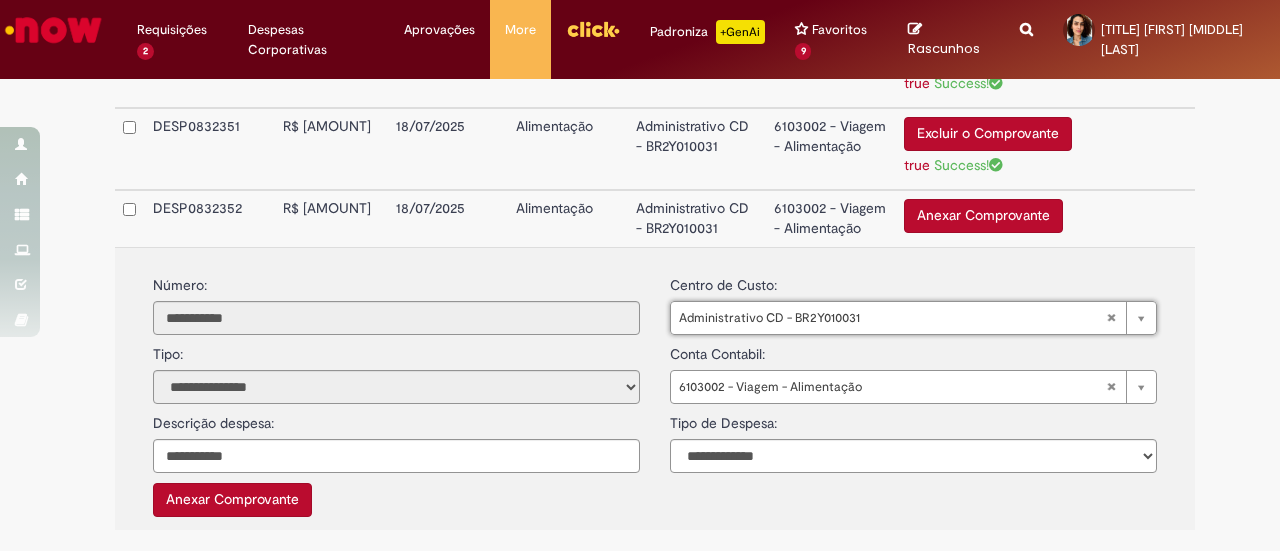 click on "Anexar Comprovante" at bounding box center (232, 500) 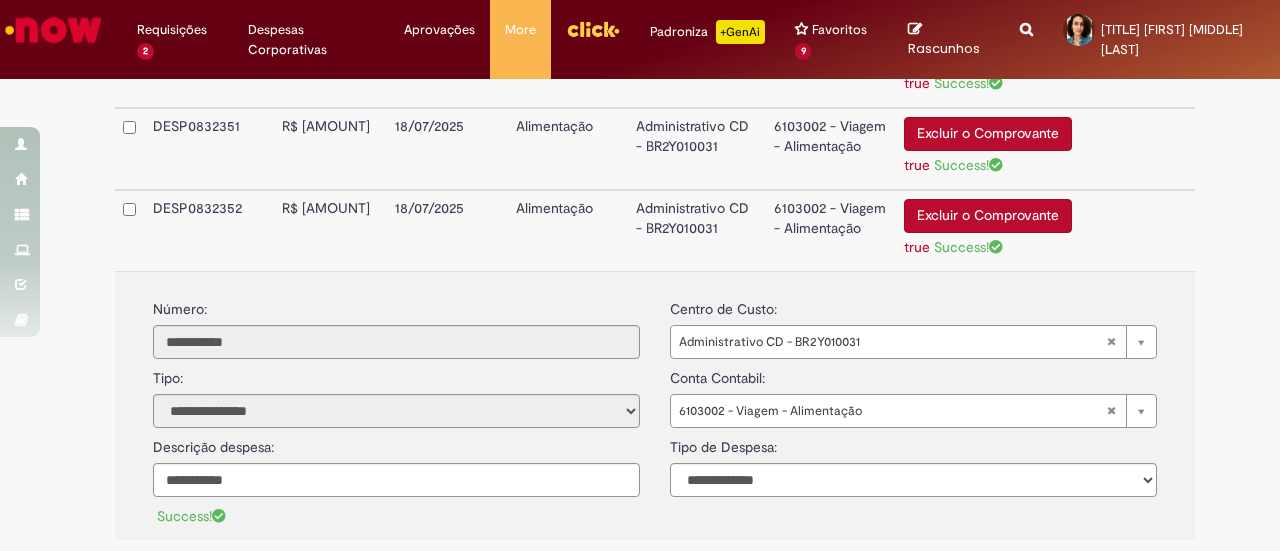 click on "Administrativo CD - BR2Y010031" at bounding box center [697, 230] 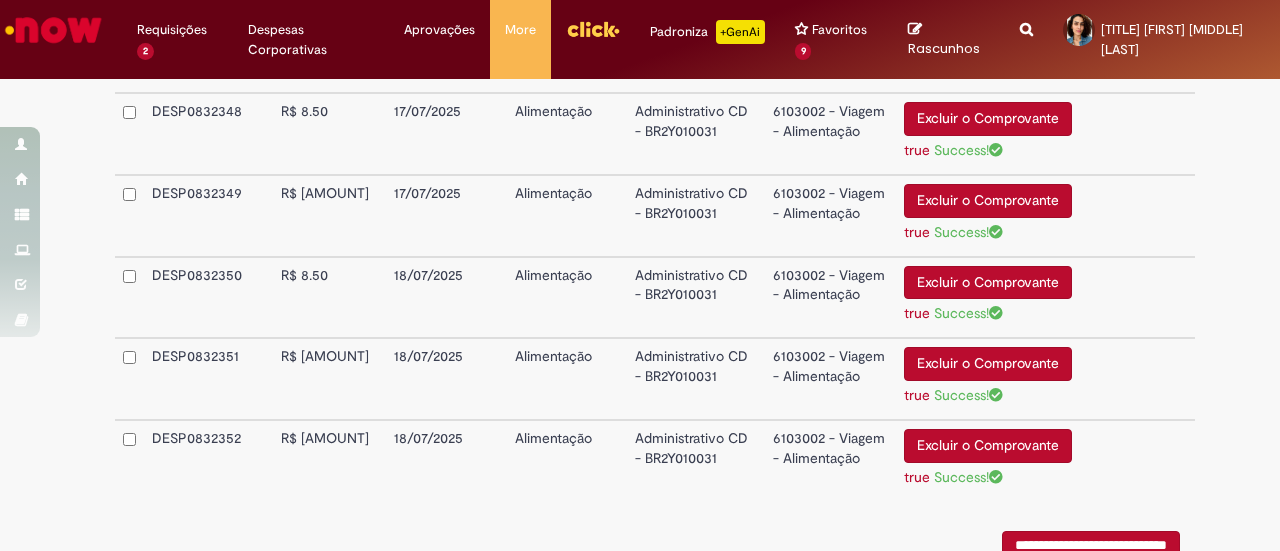 scroll, scrollTop: 1000, scrollLeft: 0, axis: vertical 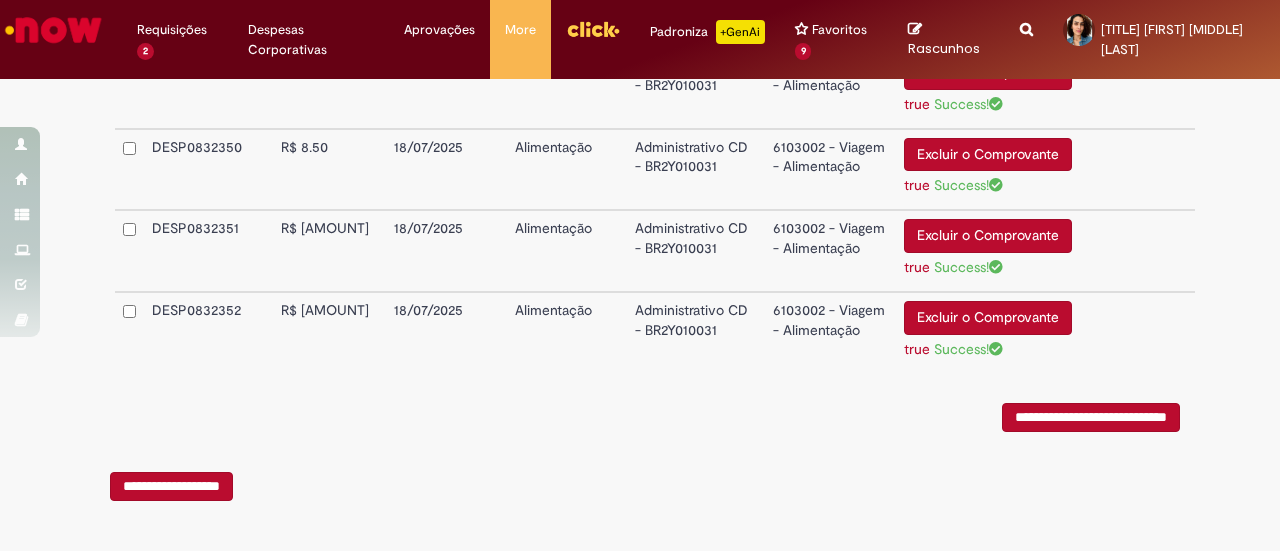 click on "**********" at bounding box center [1091, 417] 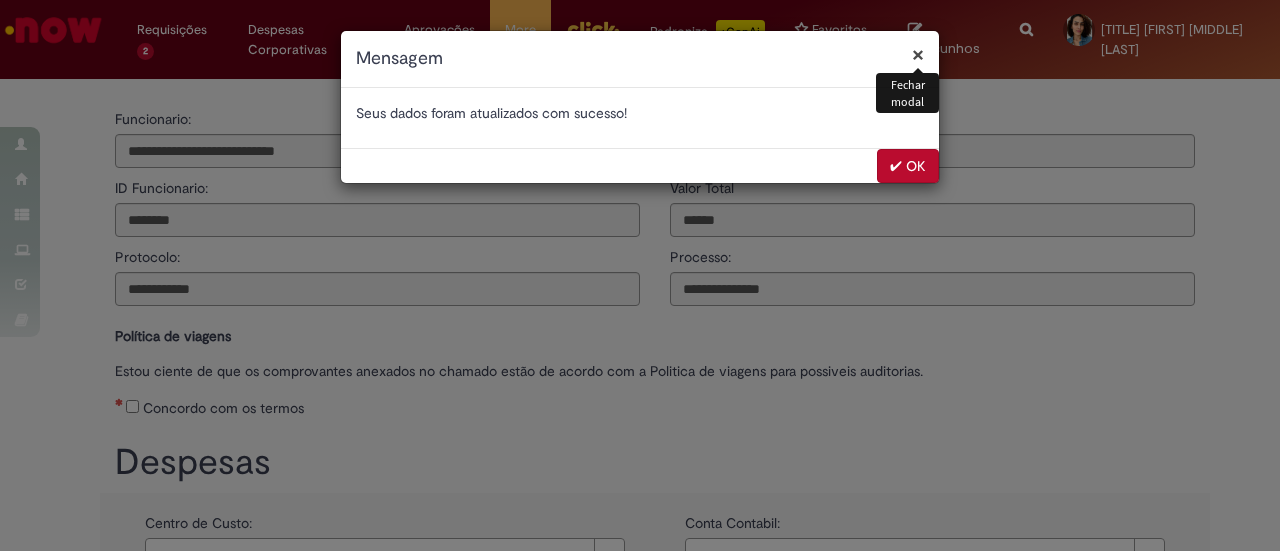 click on "✔ OK" at bounding box center [908, 166] 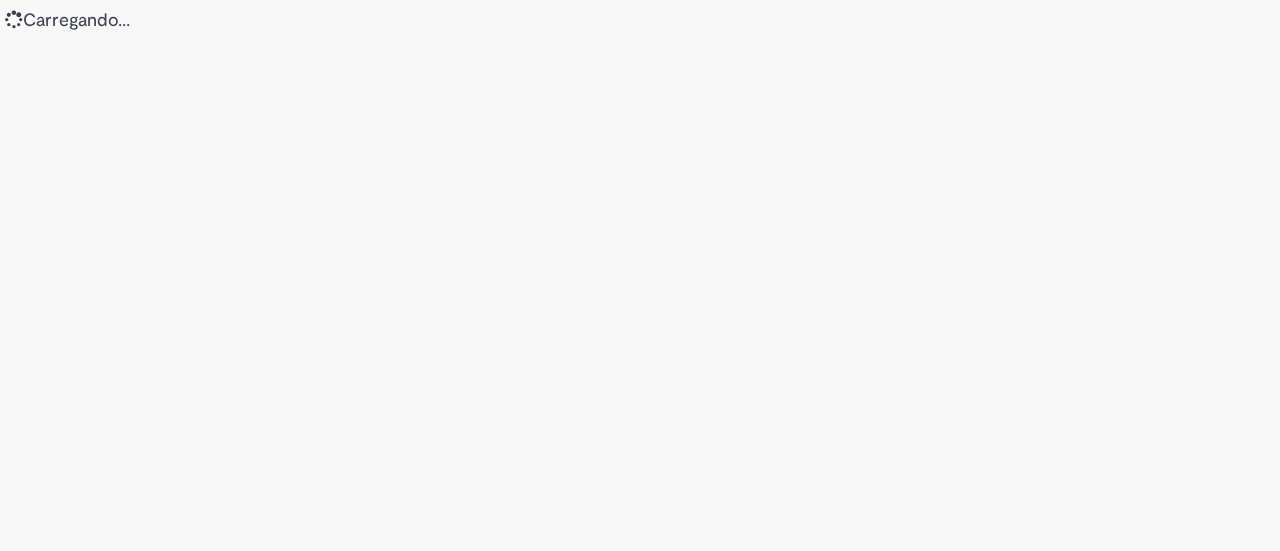 scroll, scrollTop: 0, scrollLeft: 0, axis: both 